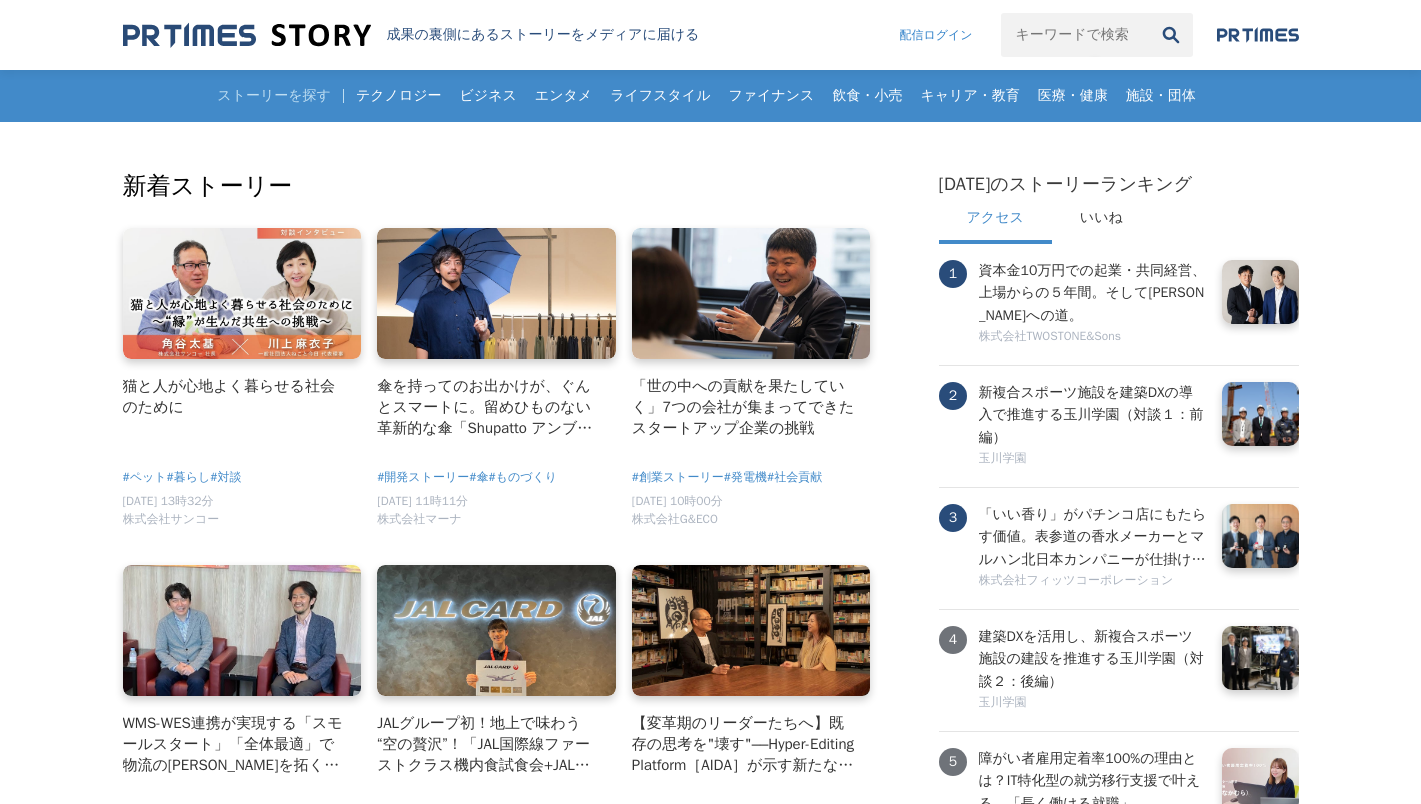 scroll, scrollTop: 300, scrollLeft: 0, axis: vertical 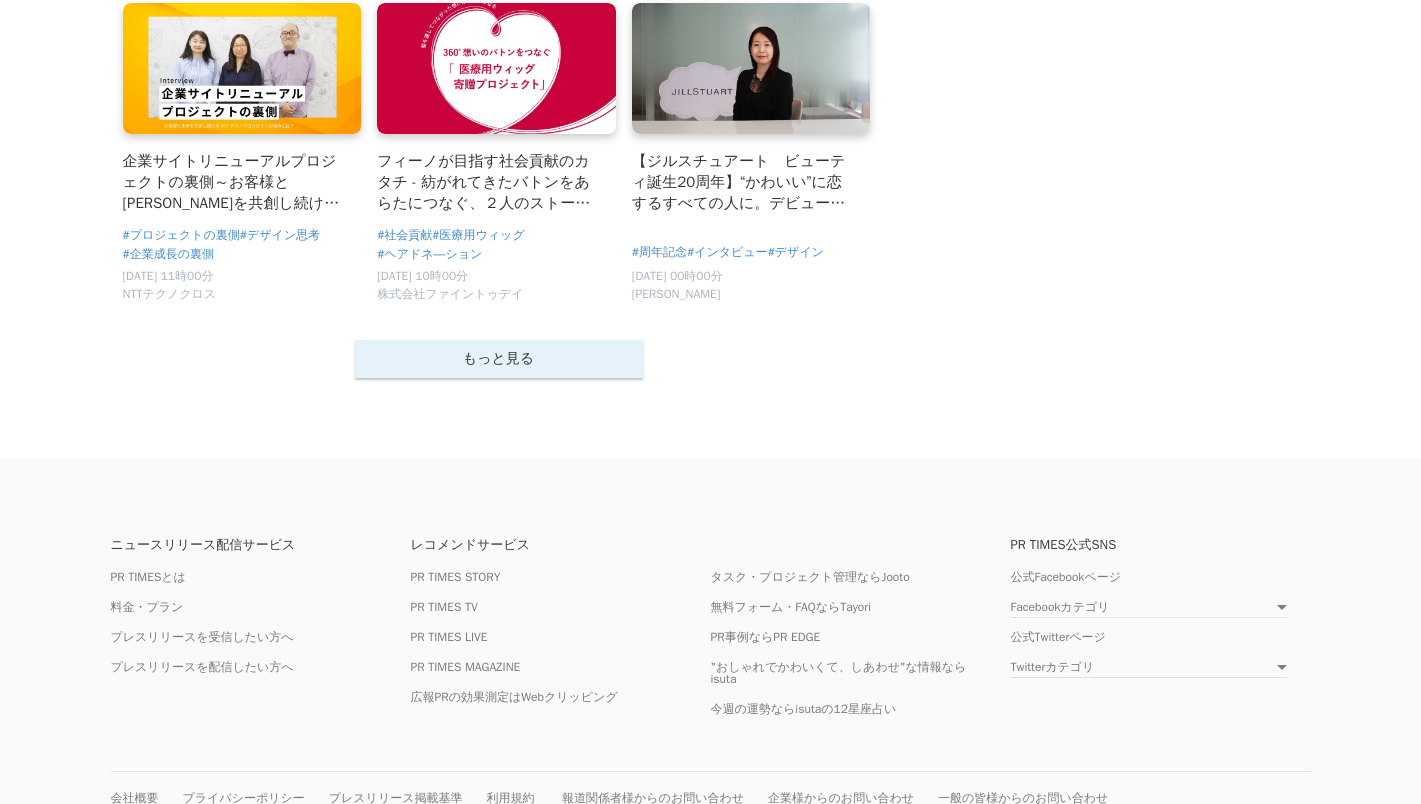 click on "もっと見る" at bounding box center (499, 359) 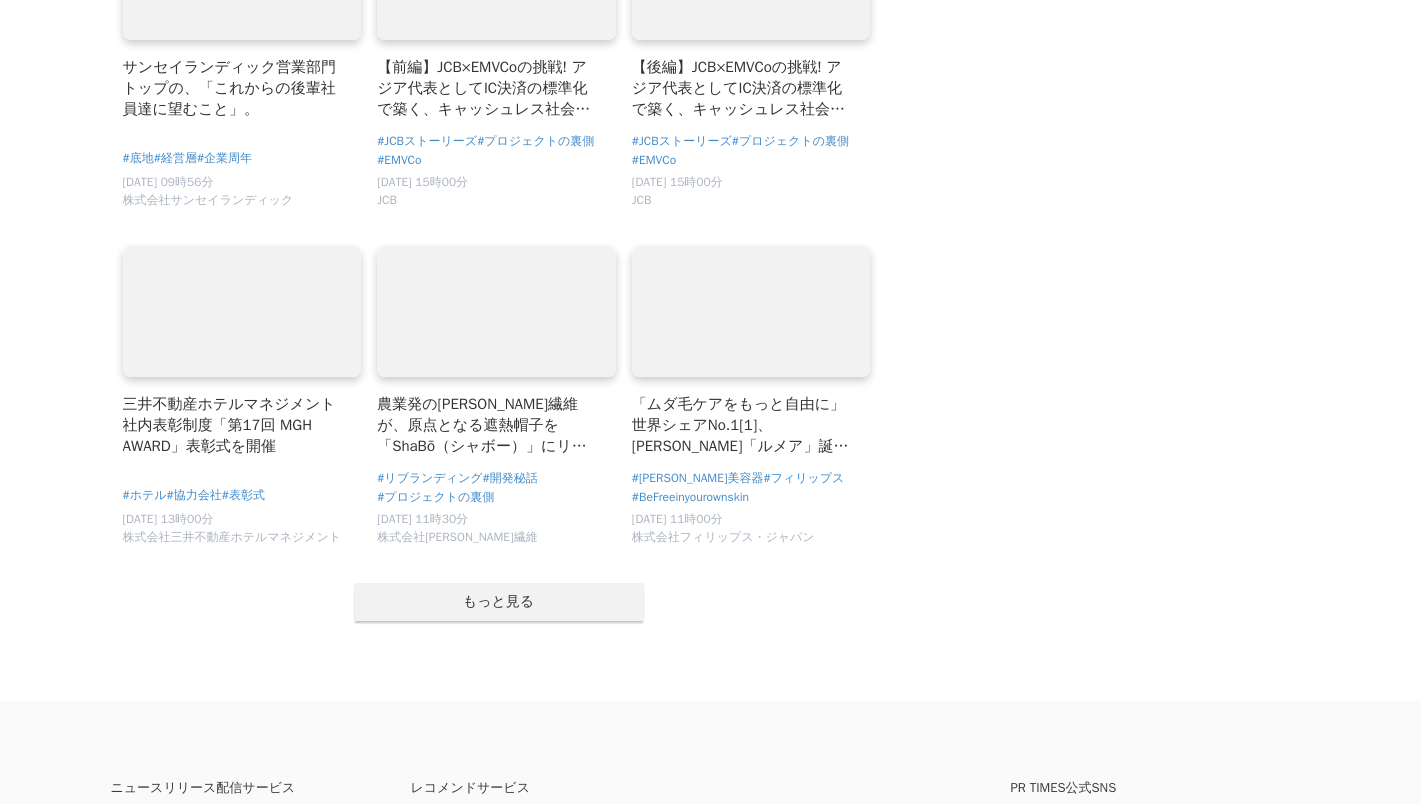 scroll, scrollTop: 5900, scrollLeft: 0, axis: vertical 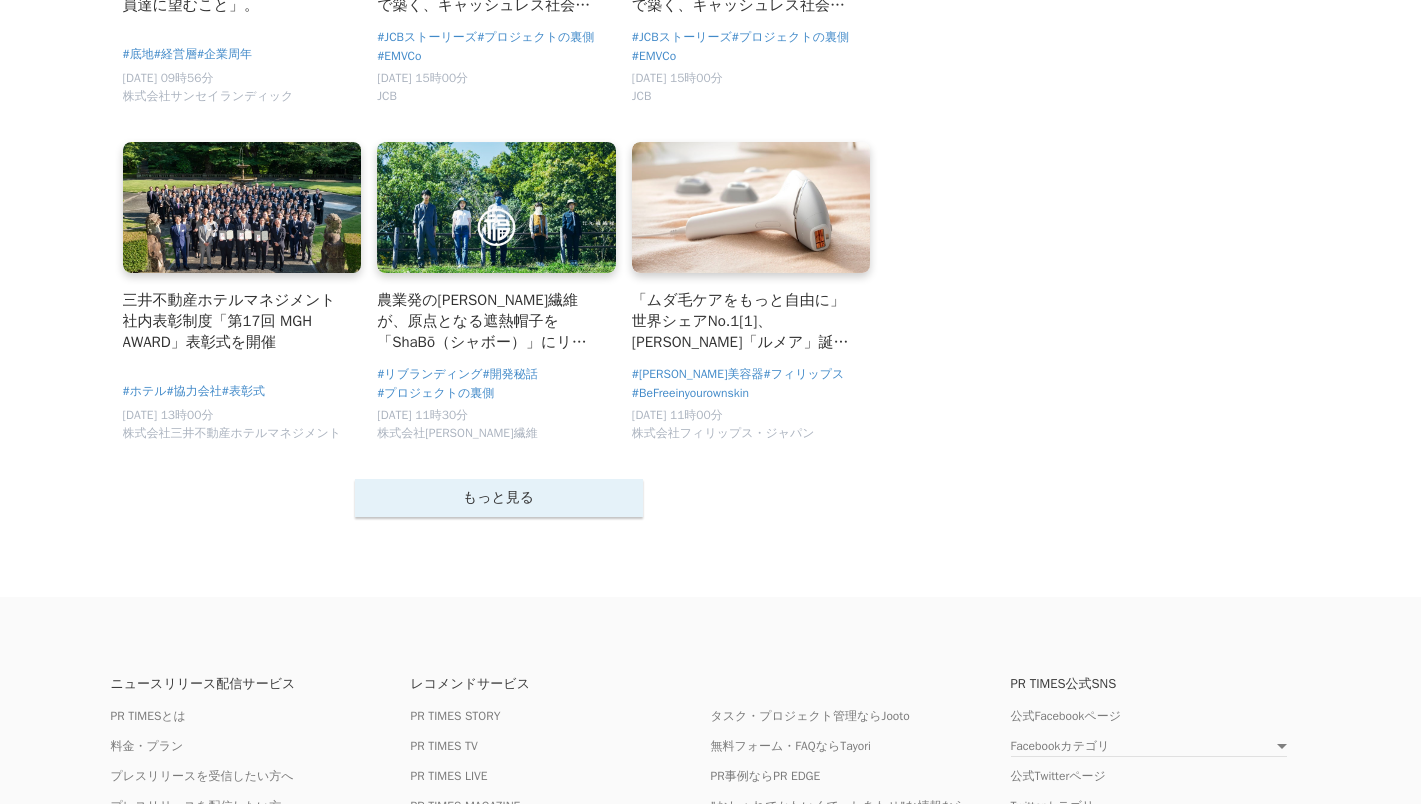 click on "もっと見る" at bounding box center [499, 498] 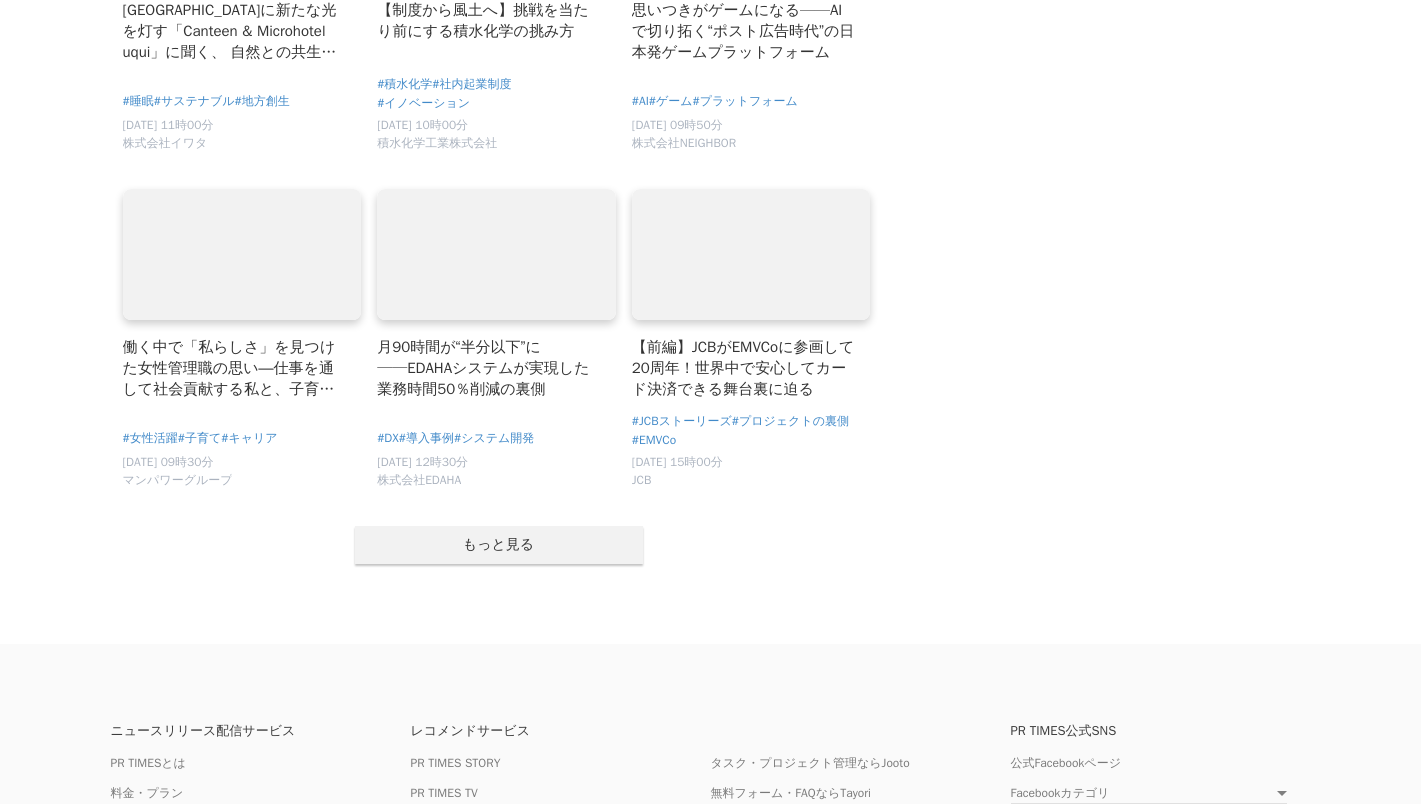 scroll, scrollTop: 7900, scrollLeft: 0, axis: vertical 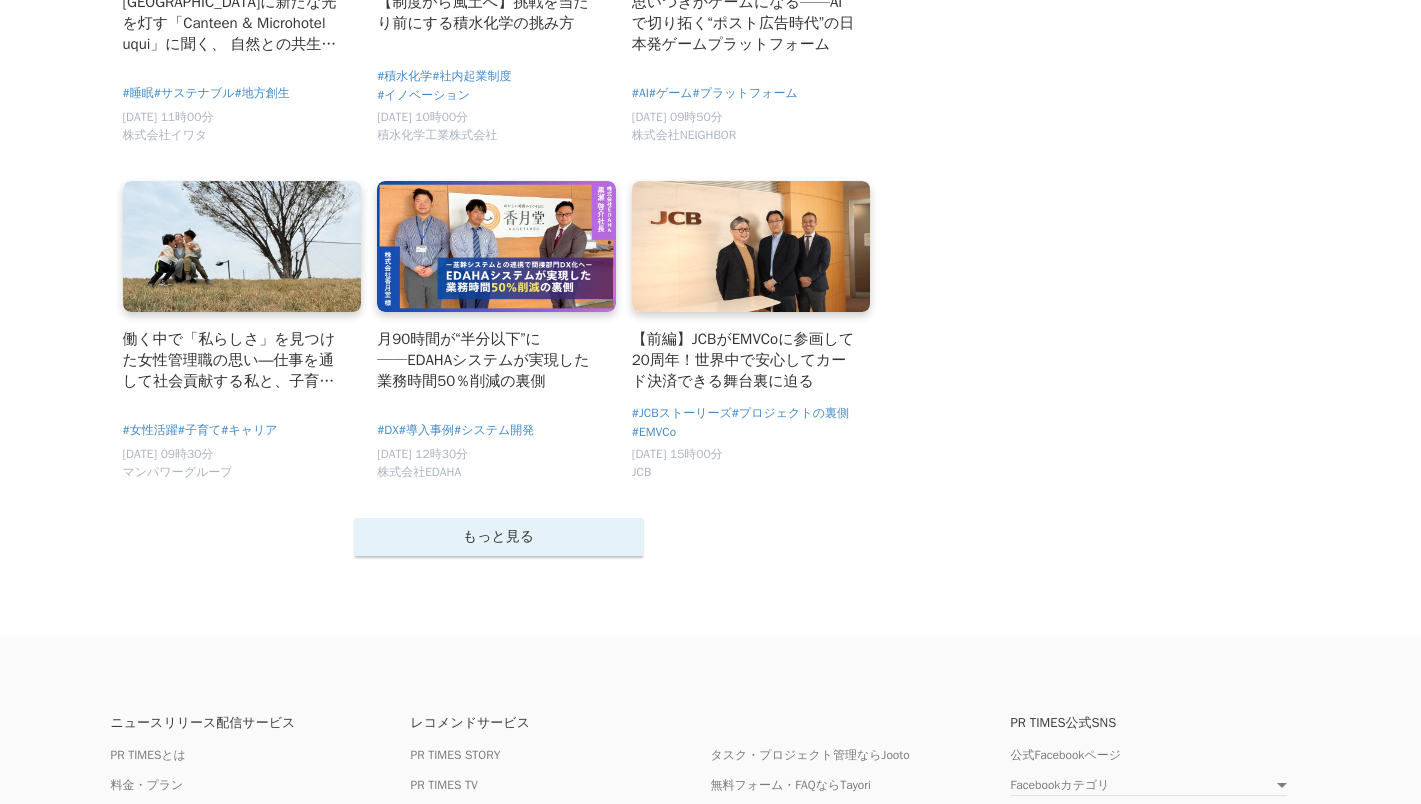 click on "もっと見る" at bounding box center [499, 537] 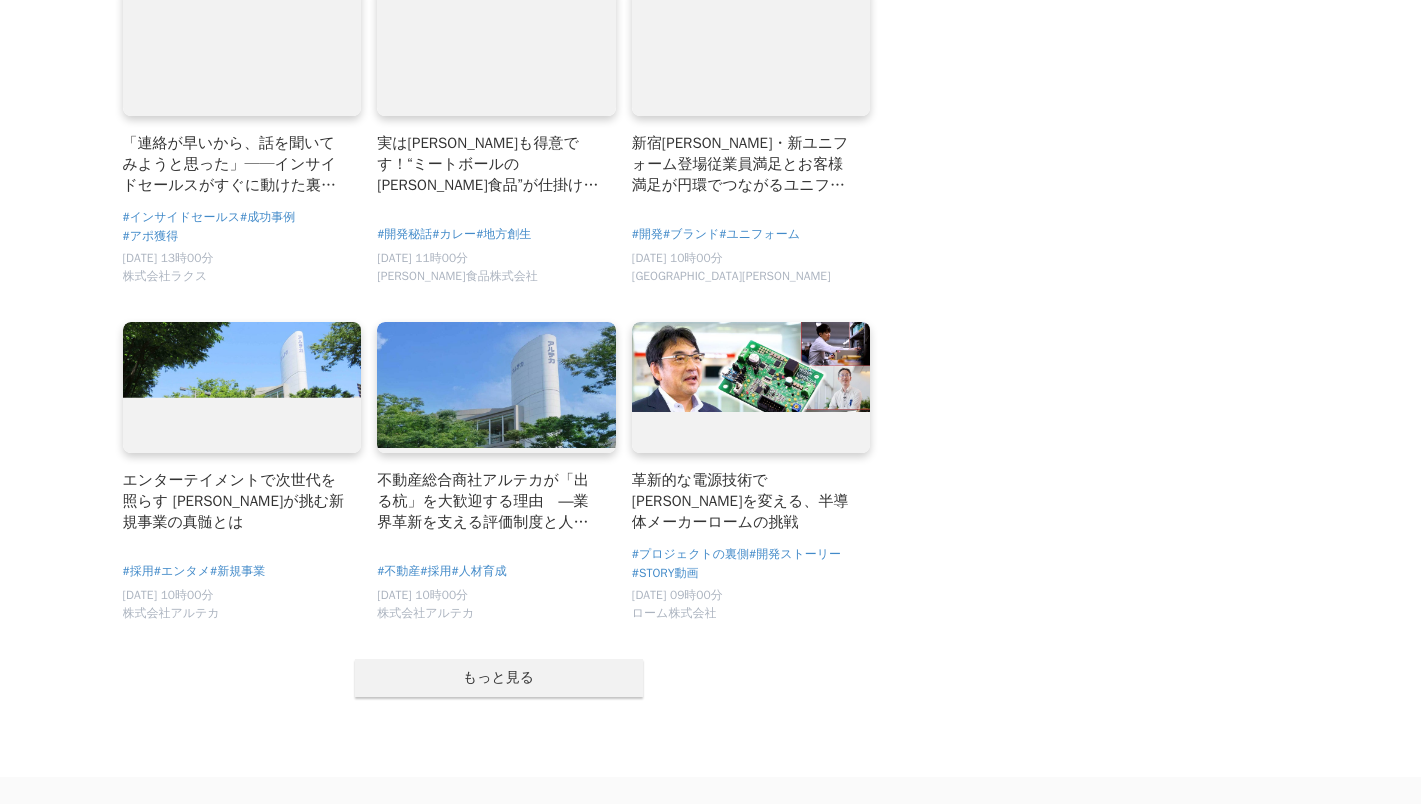 scroll, scrollTop: 9800, scrollLeft: 0, axis: vertical 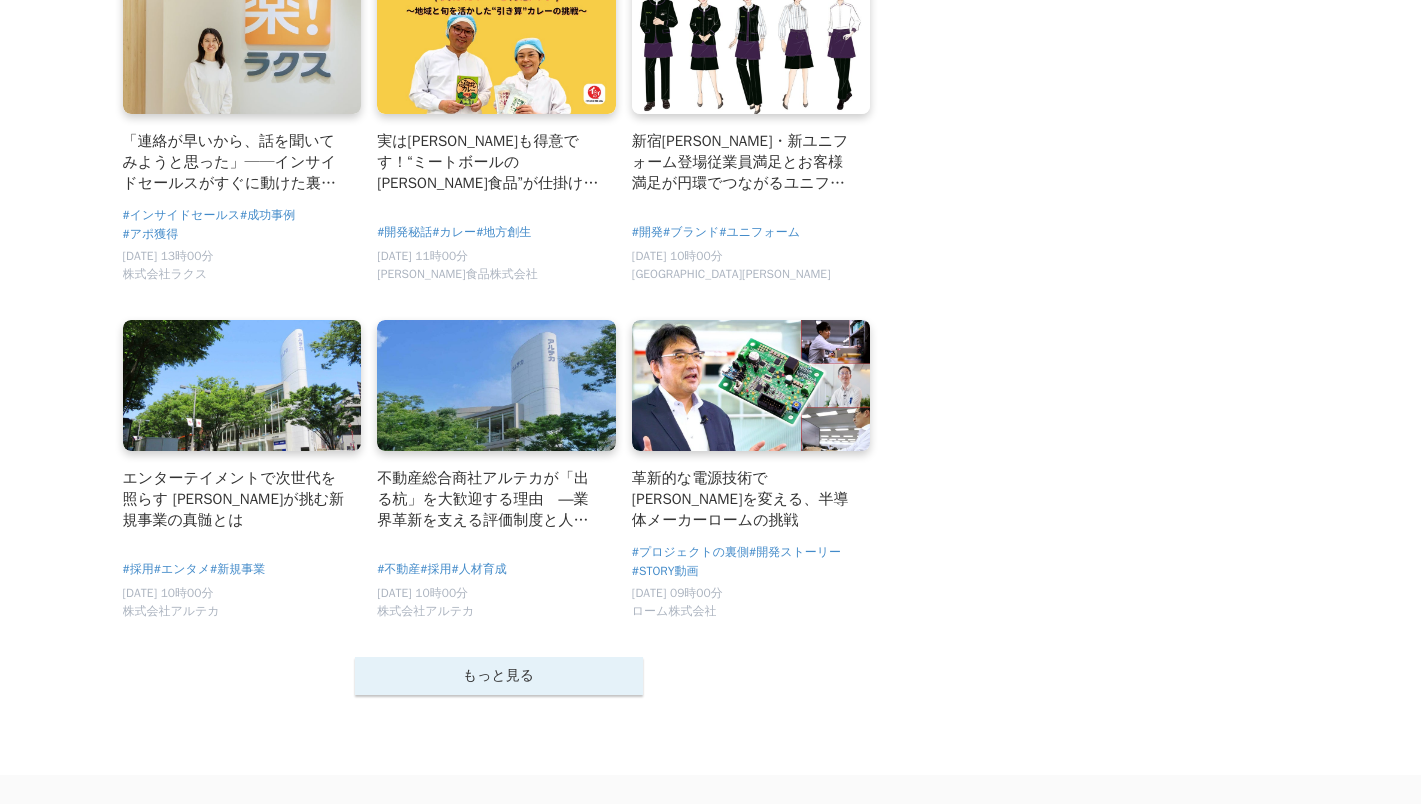 click on "もっと見る" at bounding box center (499, 676) 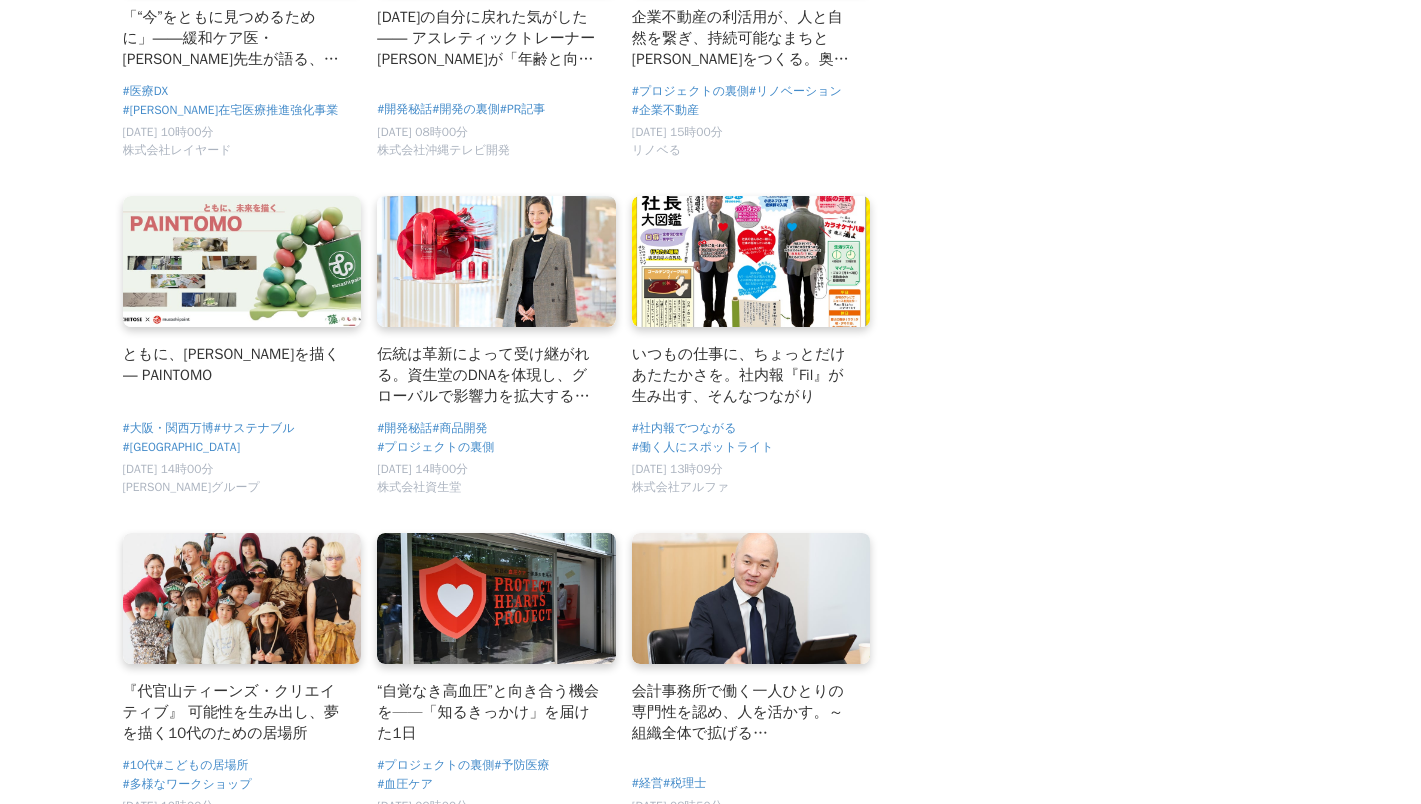 scroll, scrollTop: 11300, scrollLeft: 0, axis: vertical 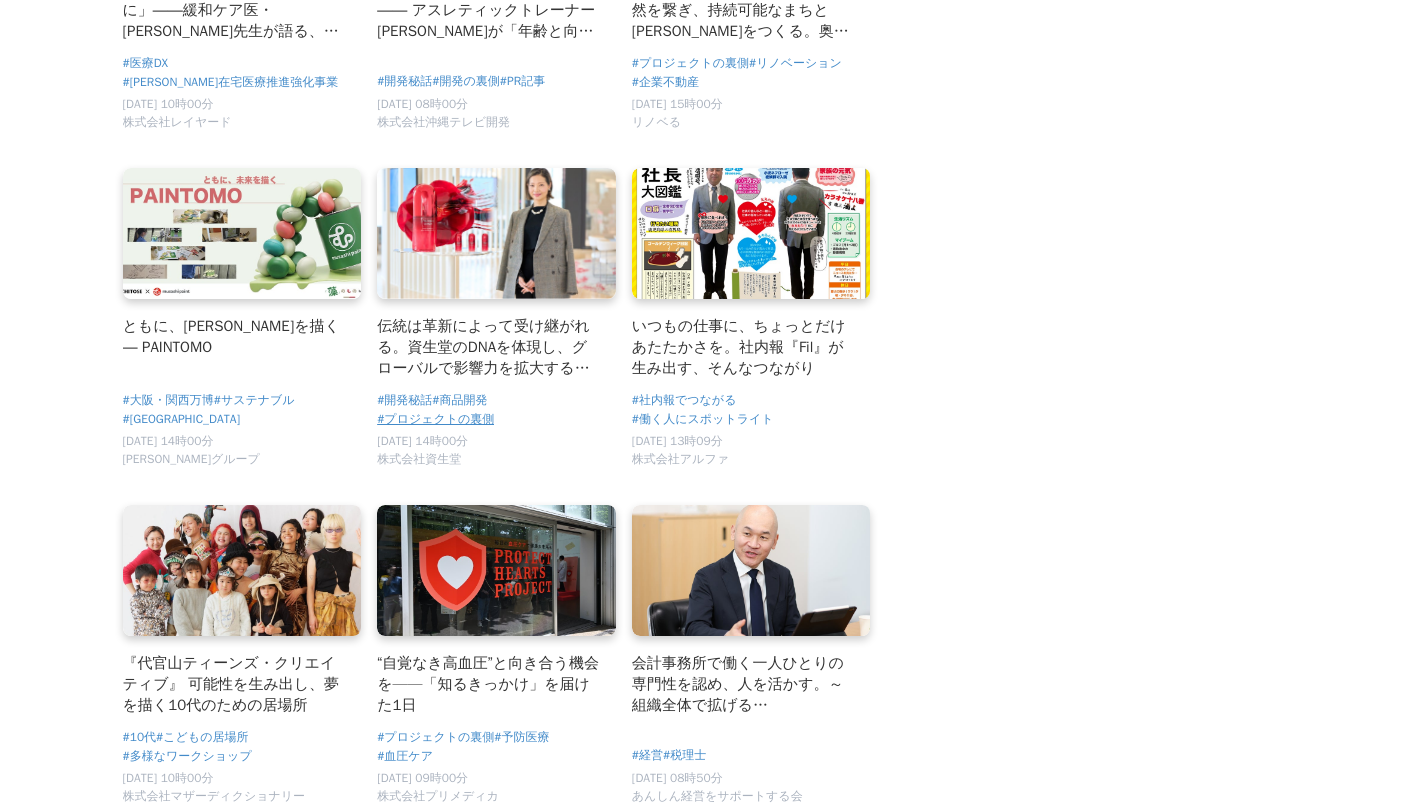 click on "#プロジェクトの裏側" at bounding box center (435, 419) 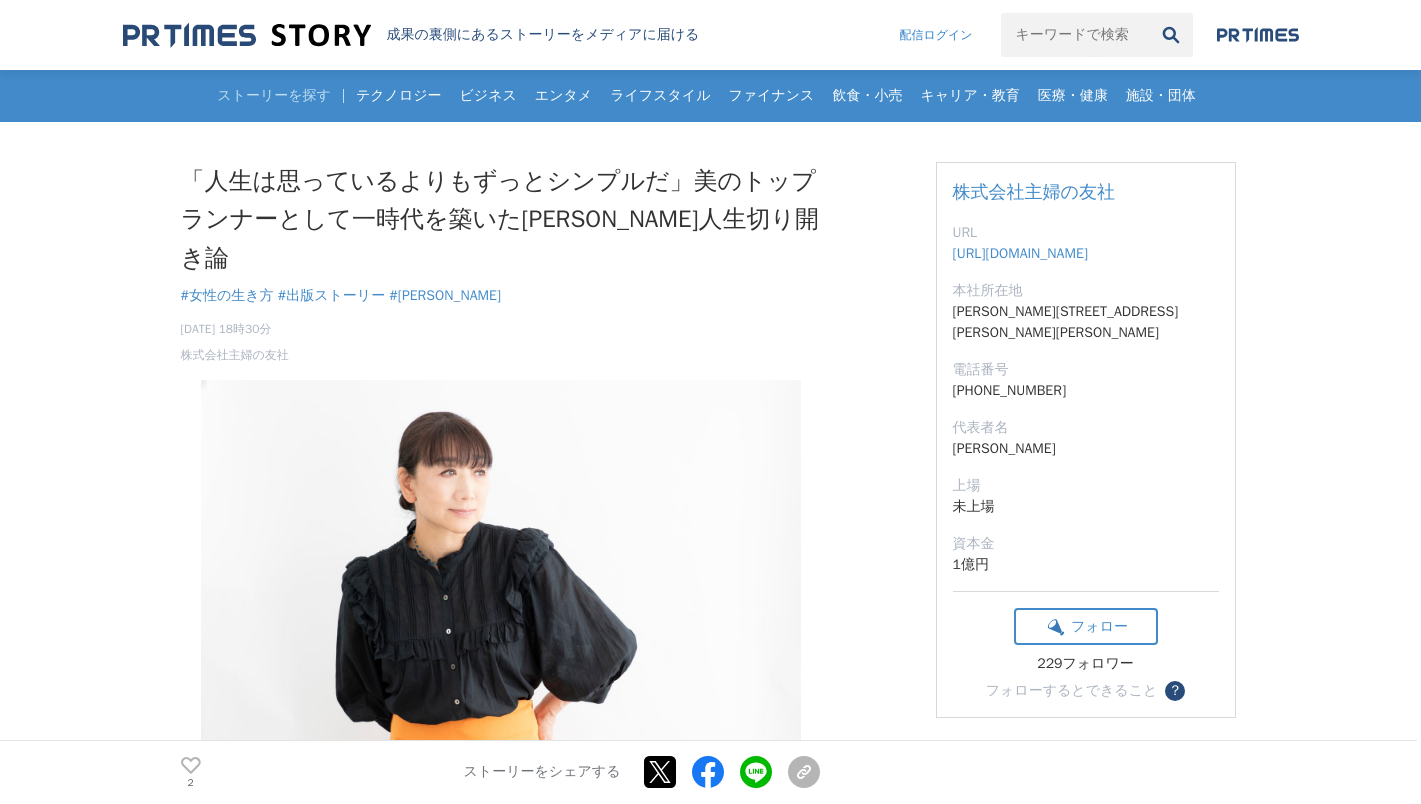 scroll, scrollTop: 400, scrollLeft: 0, axis: vertical 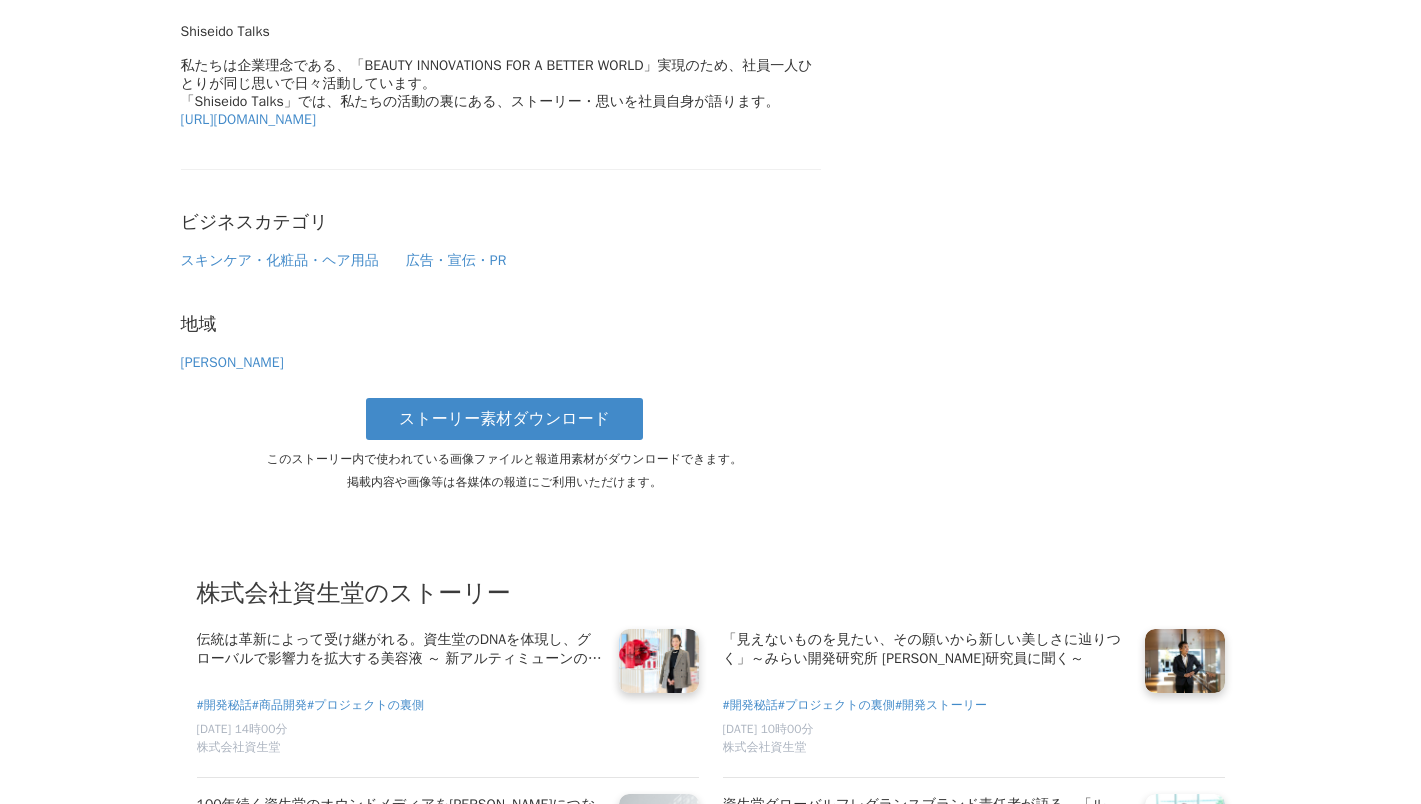 click on "広告・宣伝・PR" at bounding box center (456, 260) 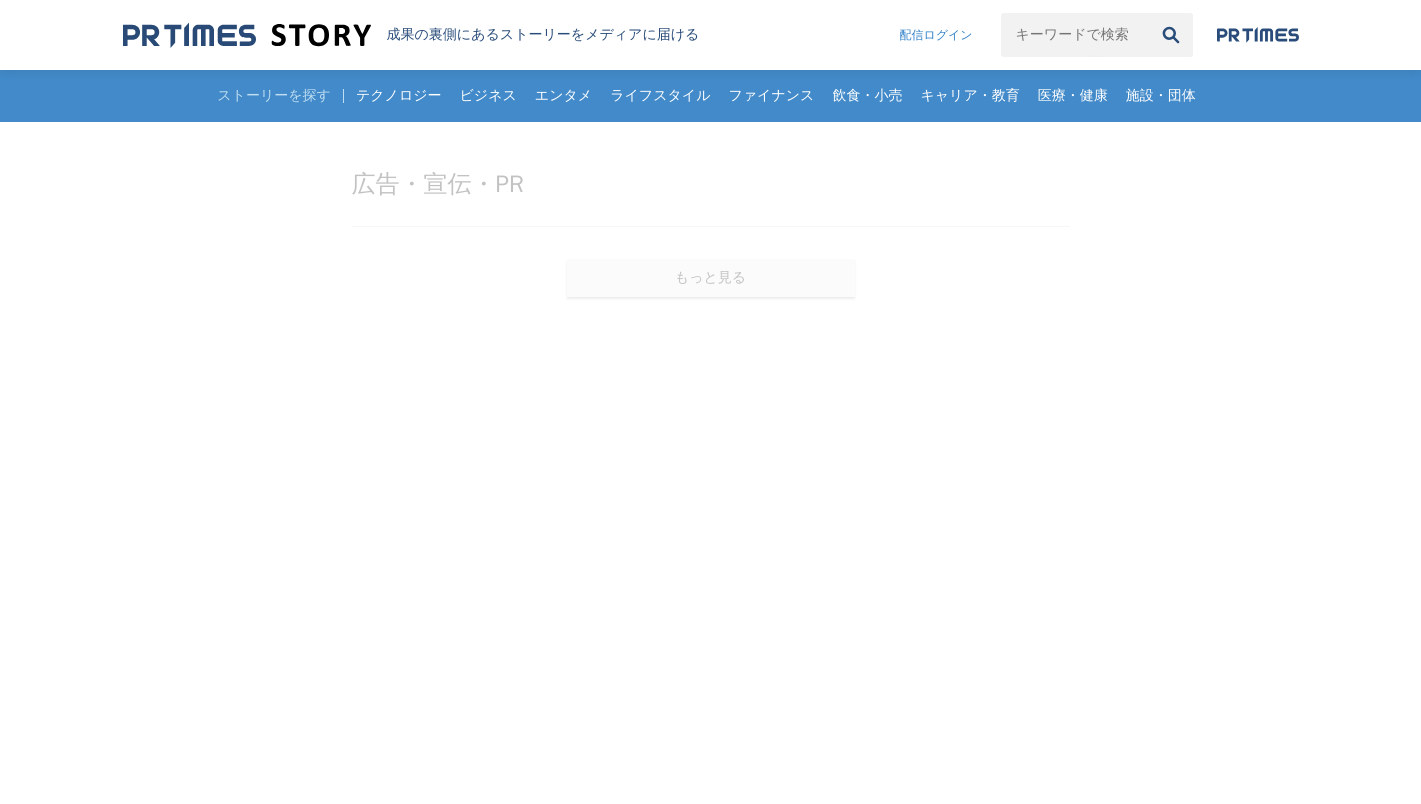 scroll, scrollTop: 0, scrollLeft: 0, axis: both 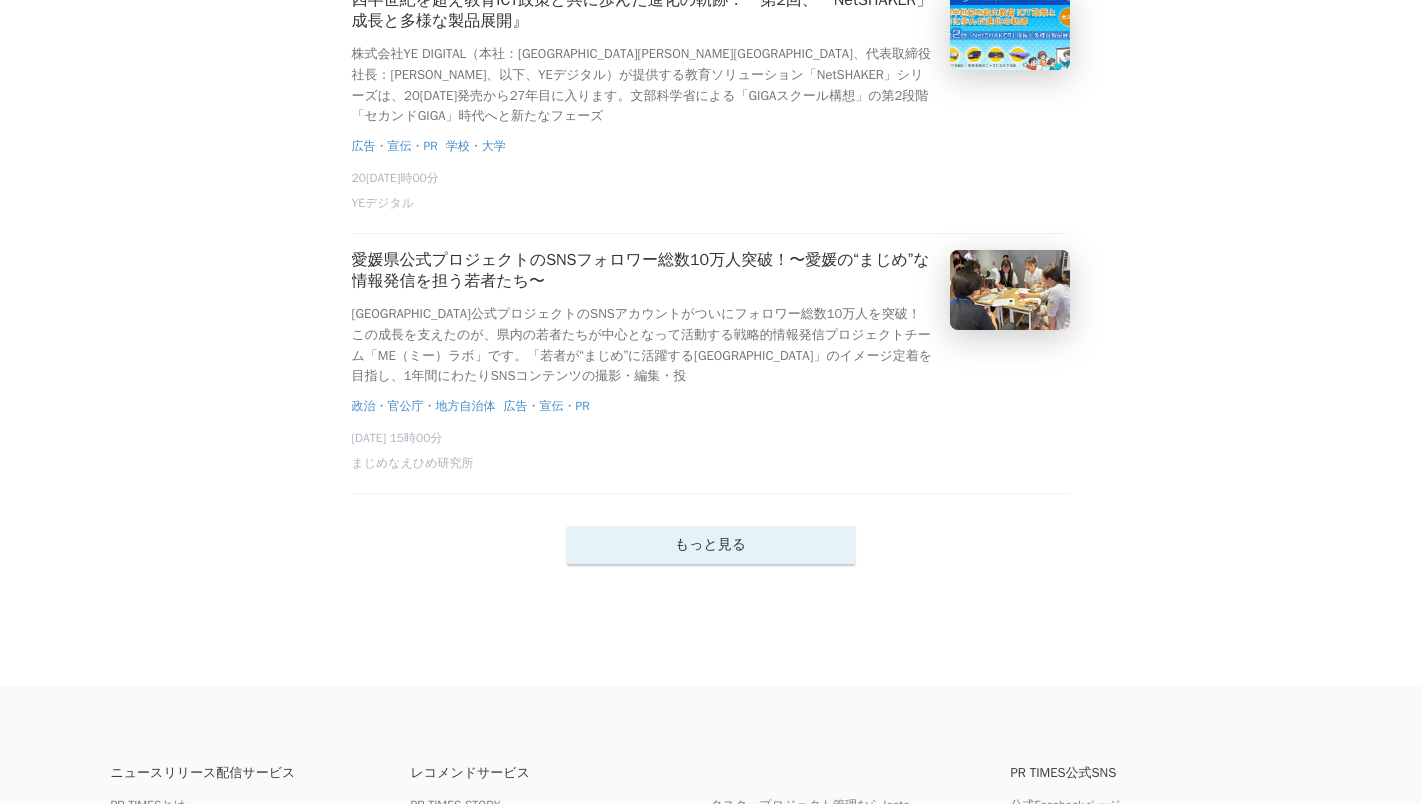 click on "もっと見る" at bounding box center (711, 545) 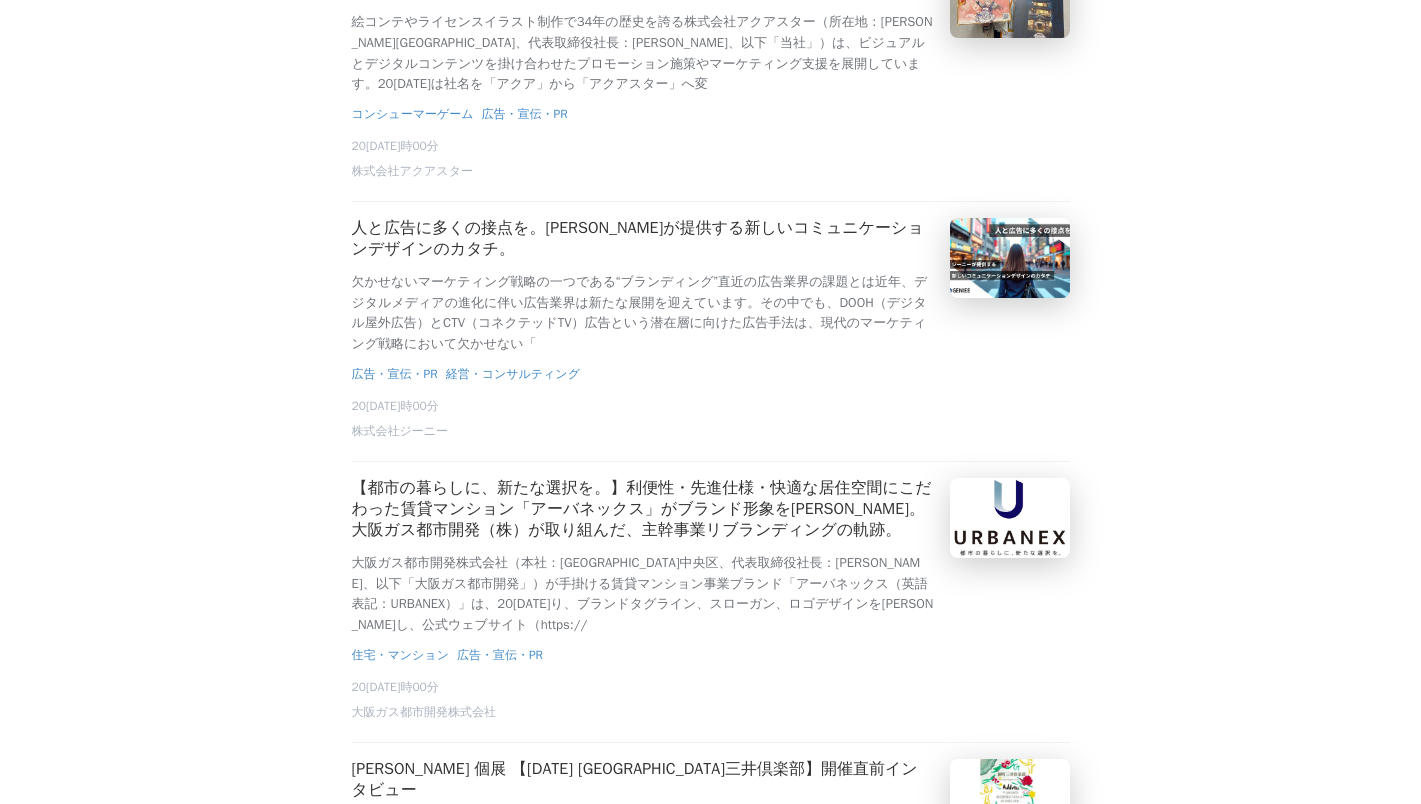 scroll, scrollTop: 5400, scrollLeft: 0, axis: vertical 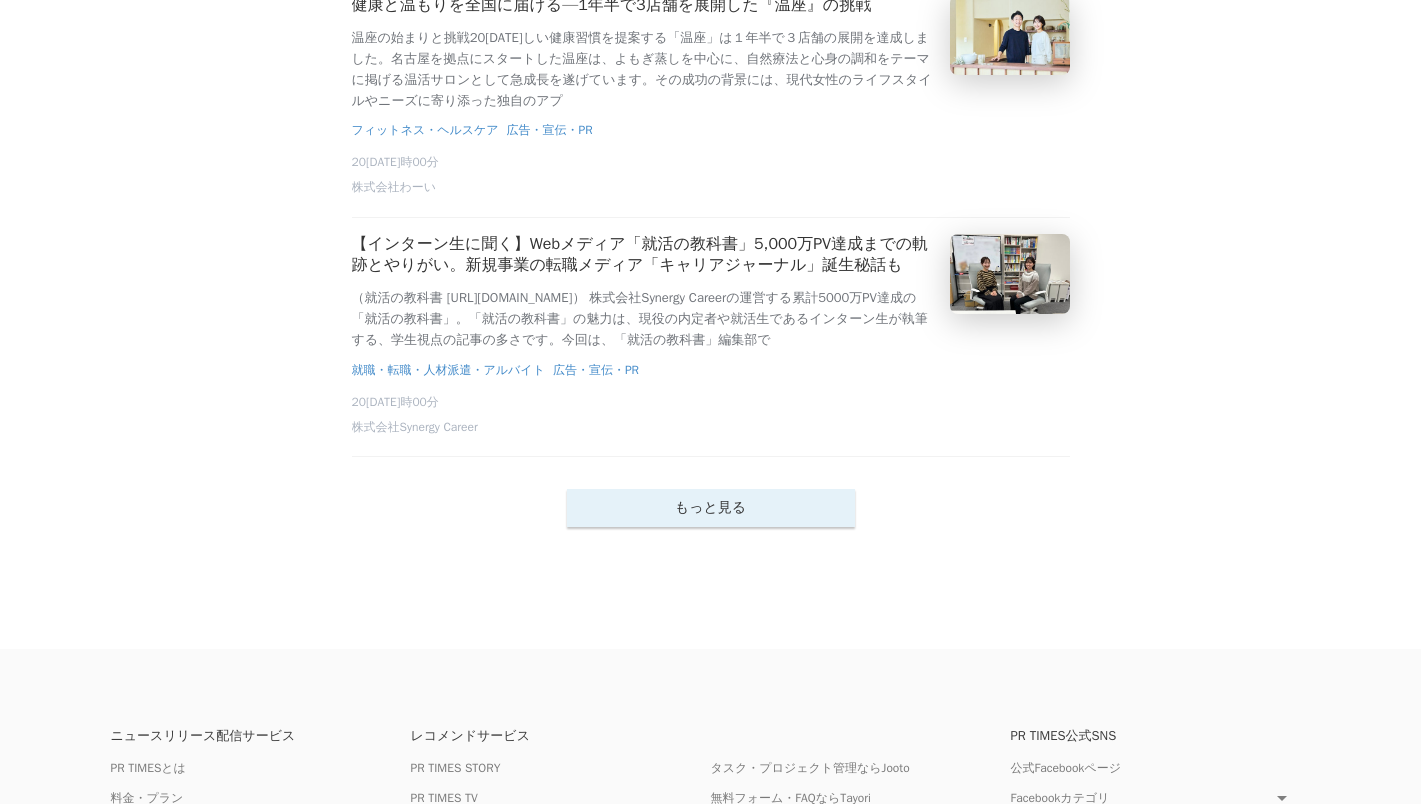 click on "もっと見る" at bounding box center [711, 508] 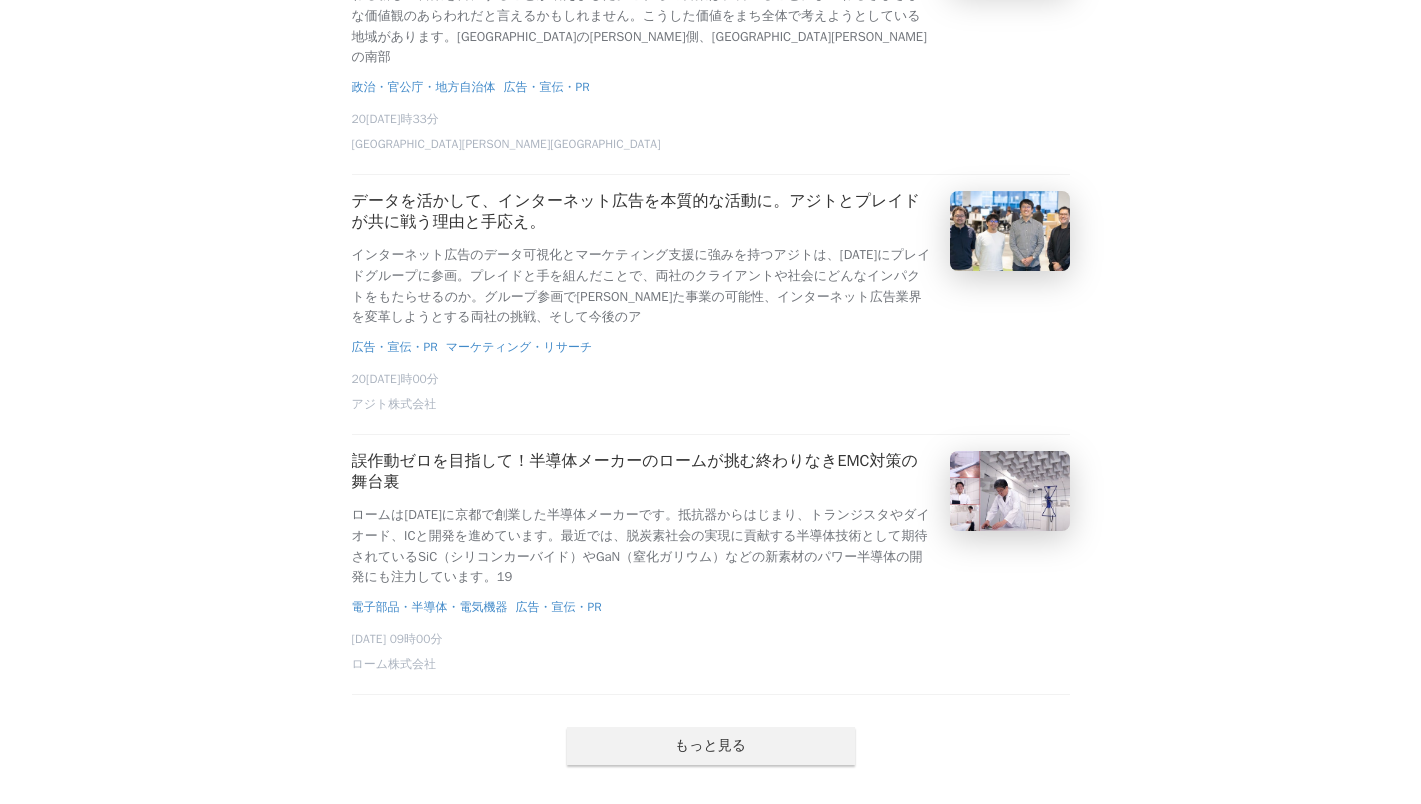 scroll, scrollTop: 14100, scrollLeft: 0, axis: vertical 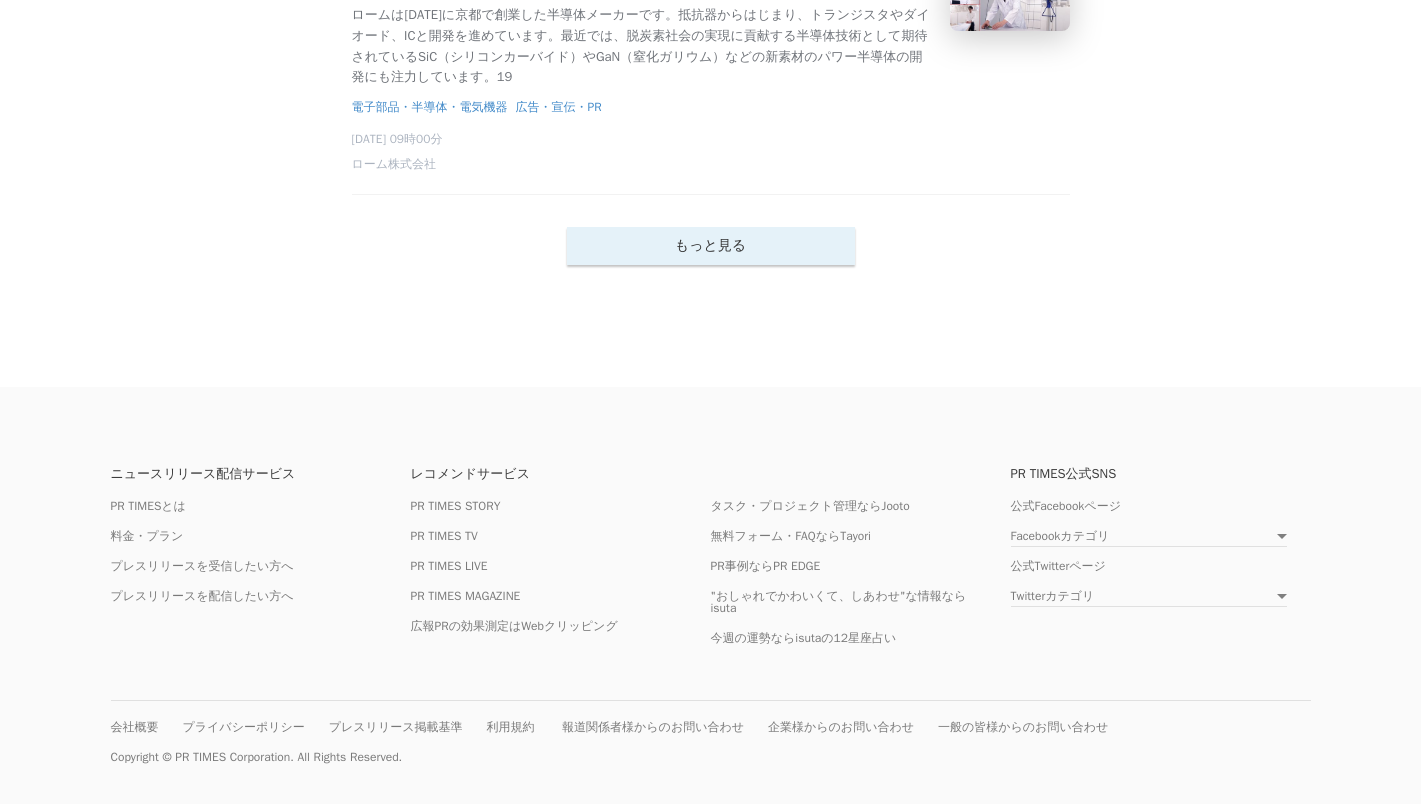 click on "もっと見る" at bounding box center [711, 246] 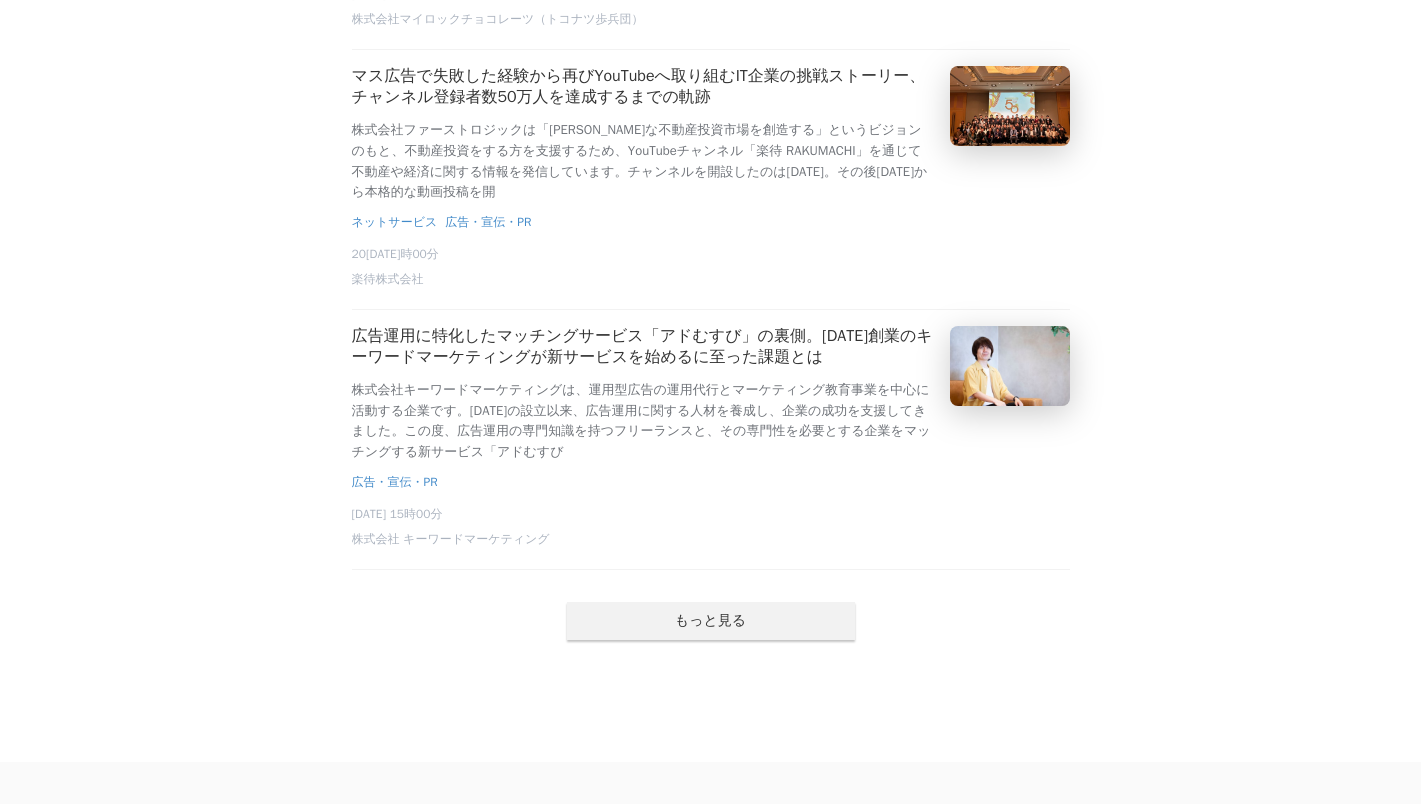 scroll, scrollTop: 18700, scrollLeft: 0, axis: vertical 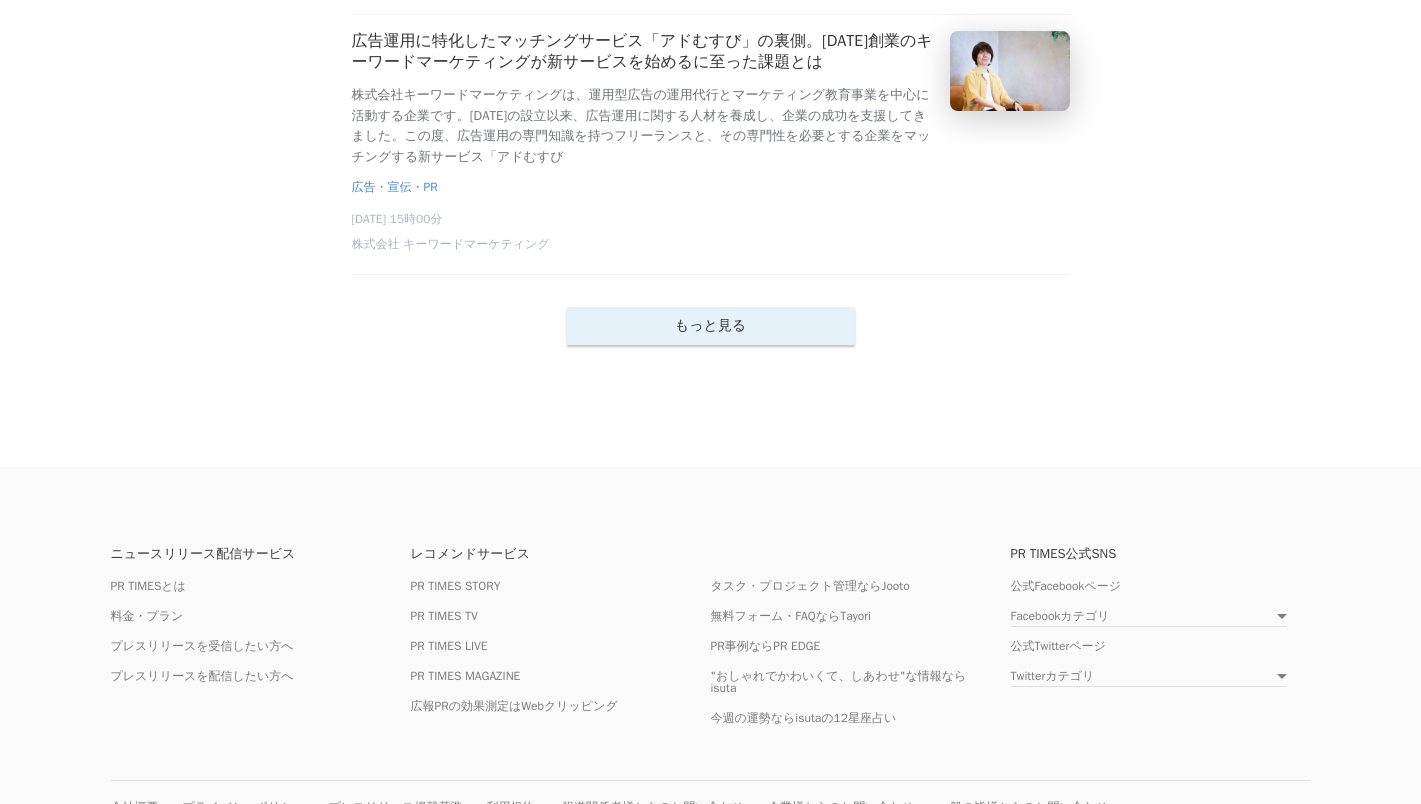 click on "もっと見る" at bounding box center (711, 326) 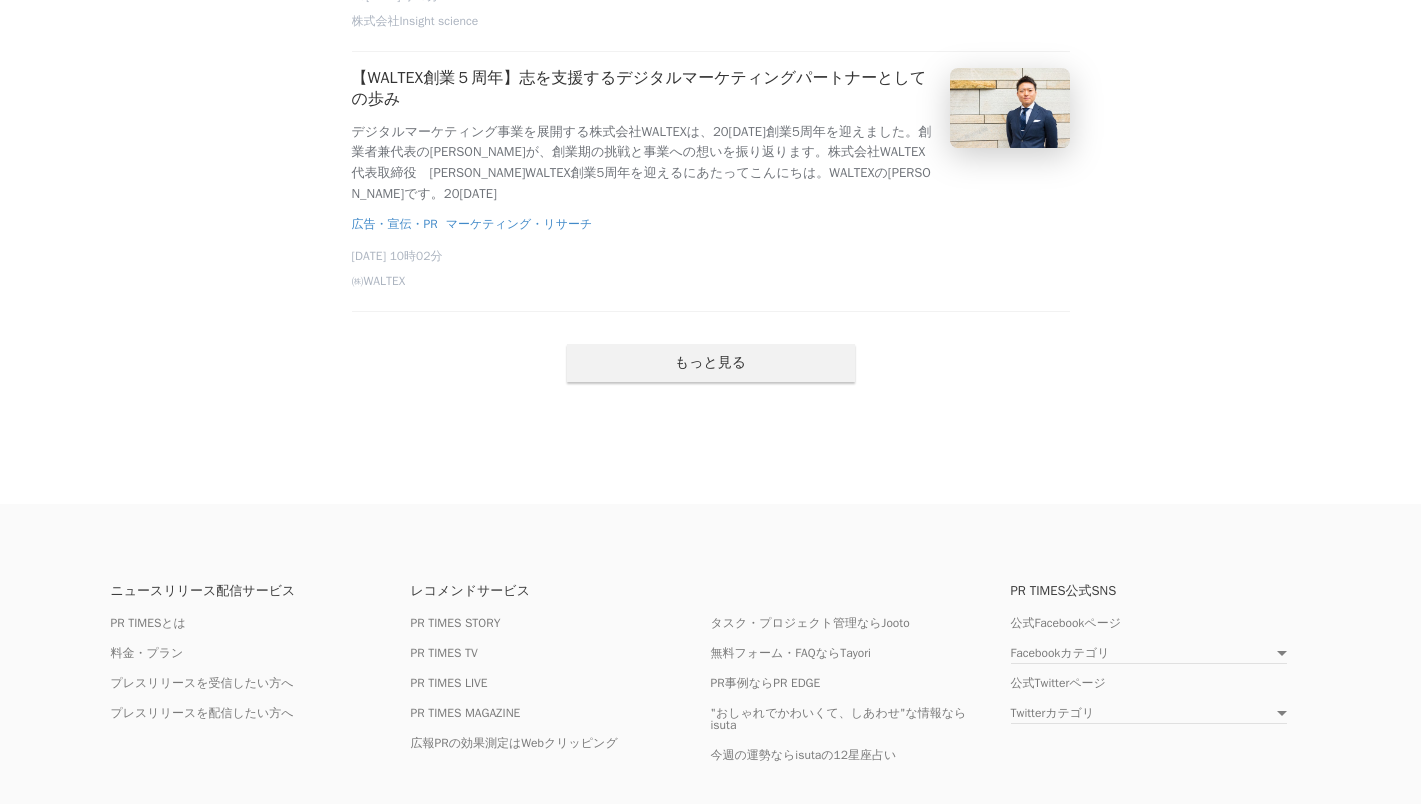 scroll, scrollTop: 23700, scrollLeft: 0, axis: vertical 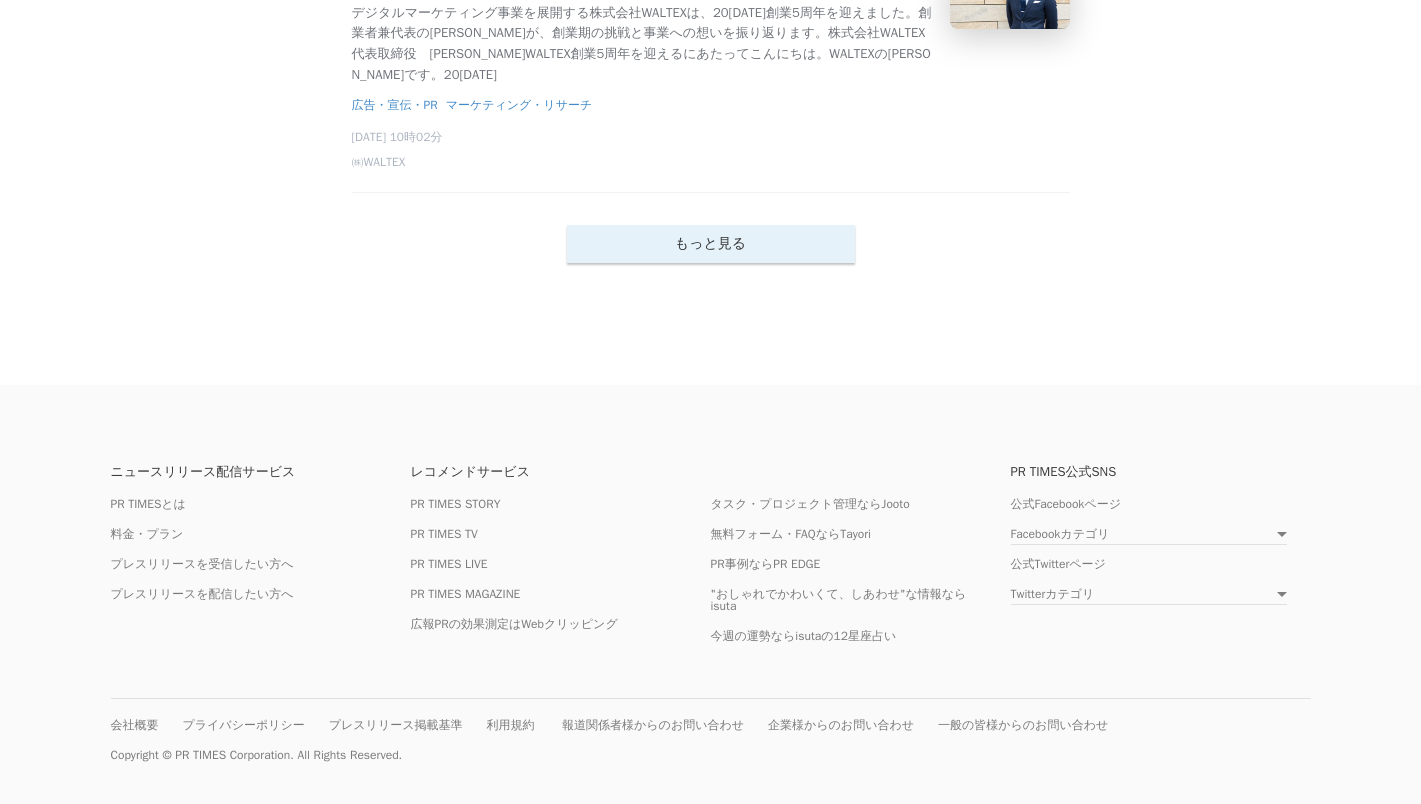 click on "もっと見る" at bounding box center [711, 244] 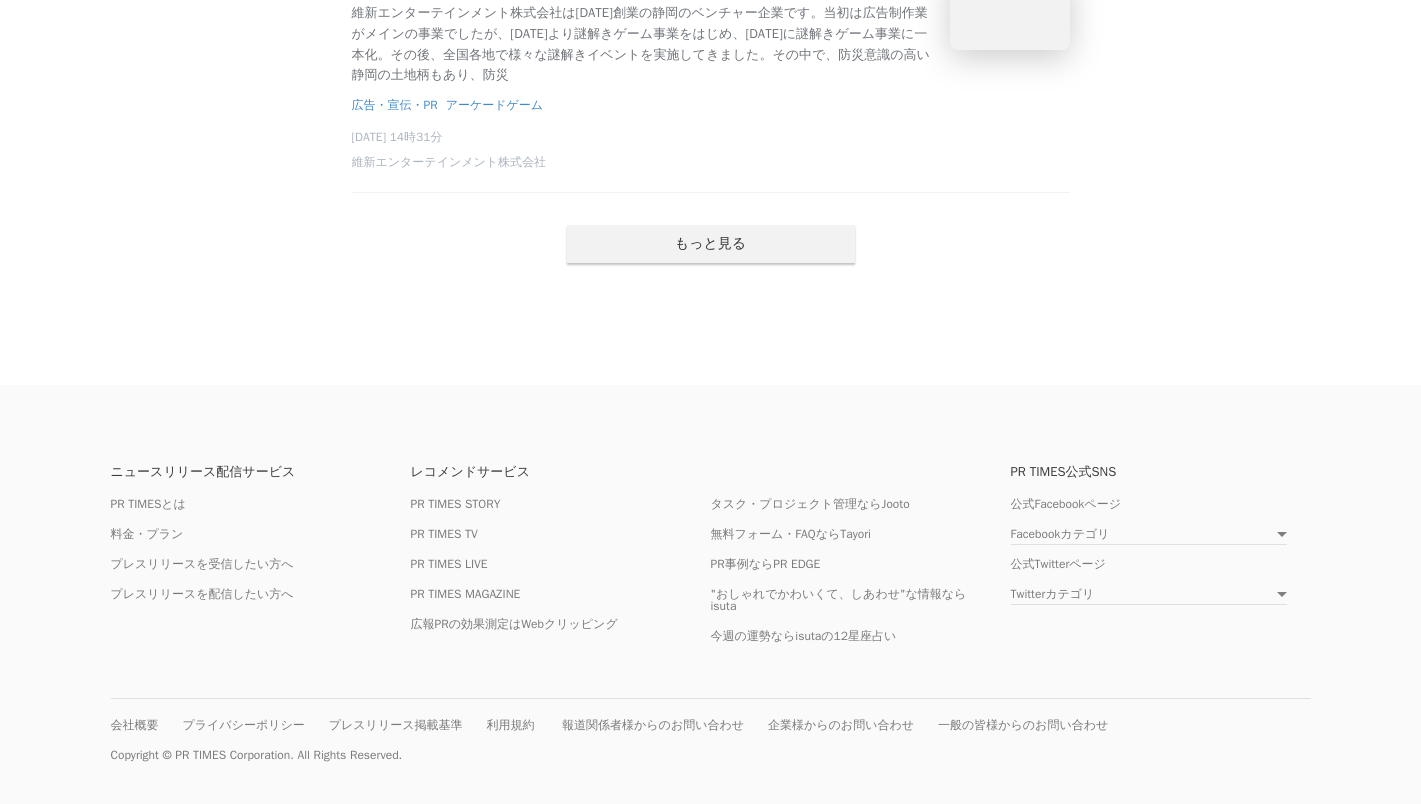 scroll, scrollTop: 28500, scrollLeft: 0, axis: vertical 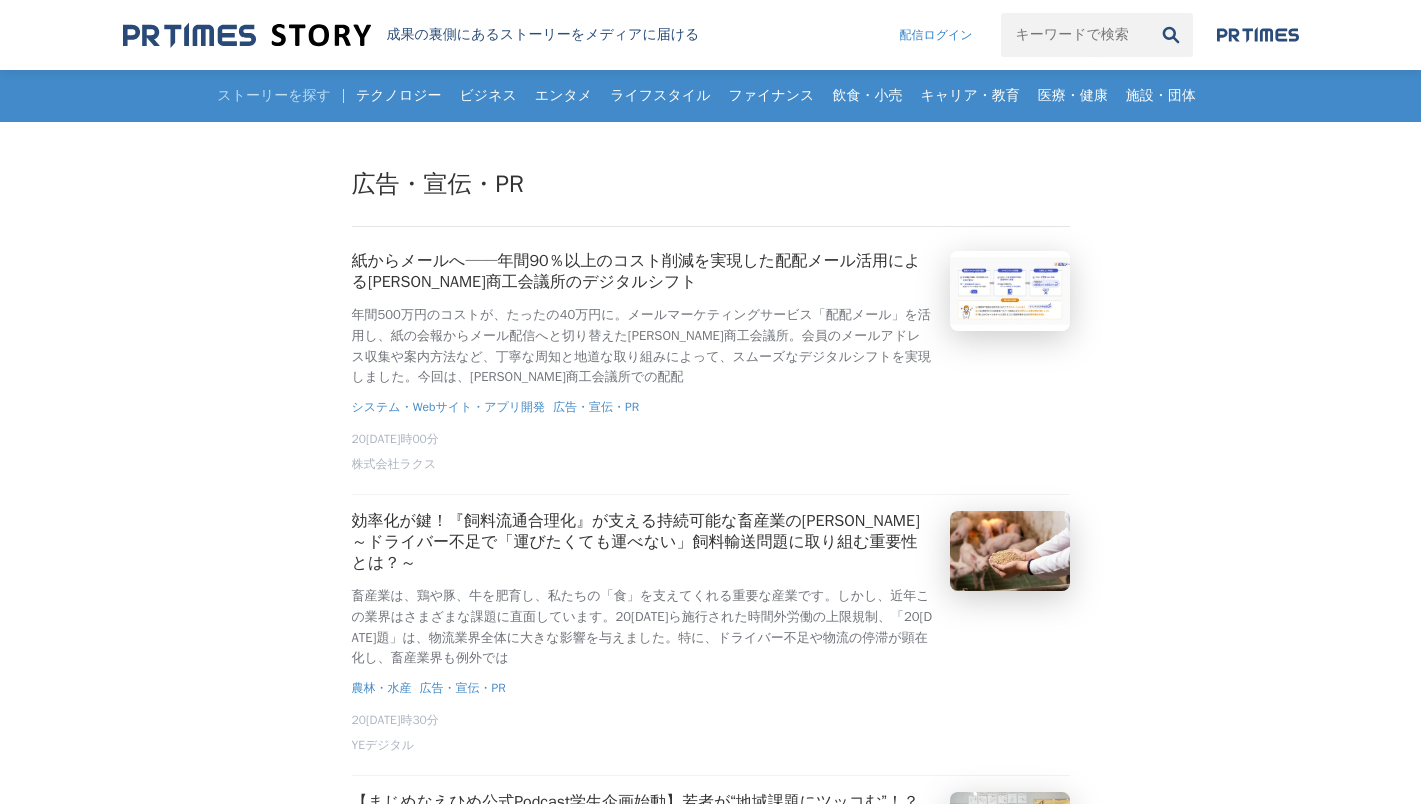 click at bounding box center [1075, 35] 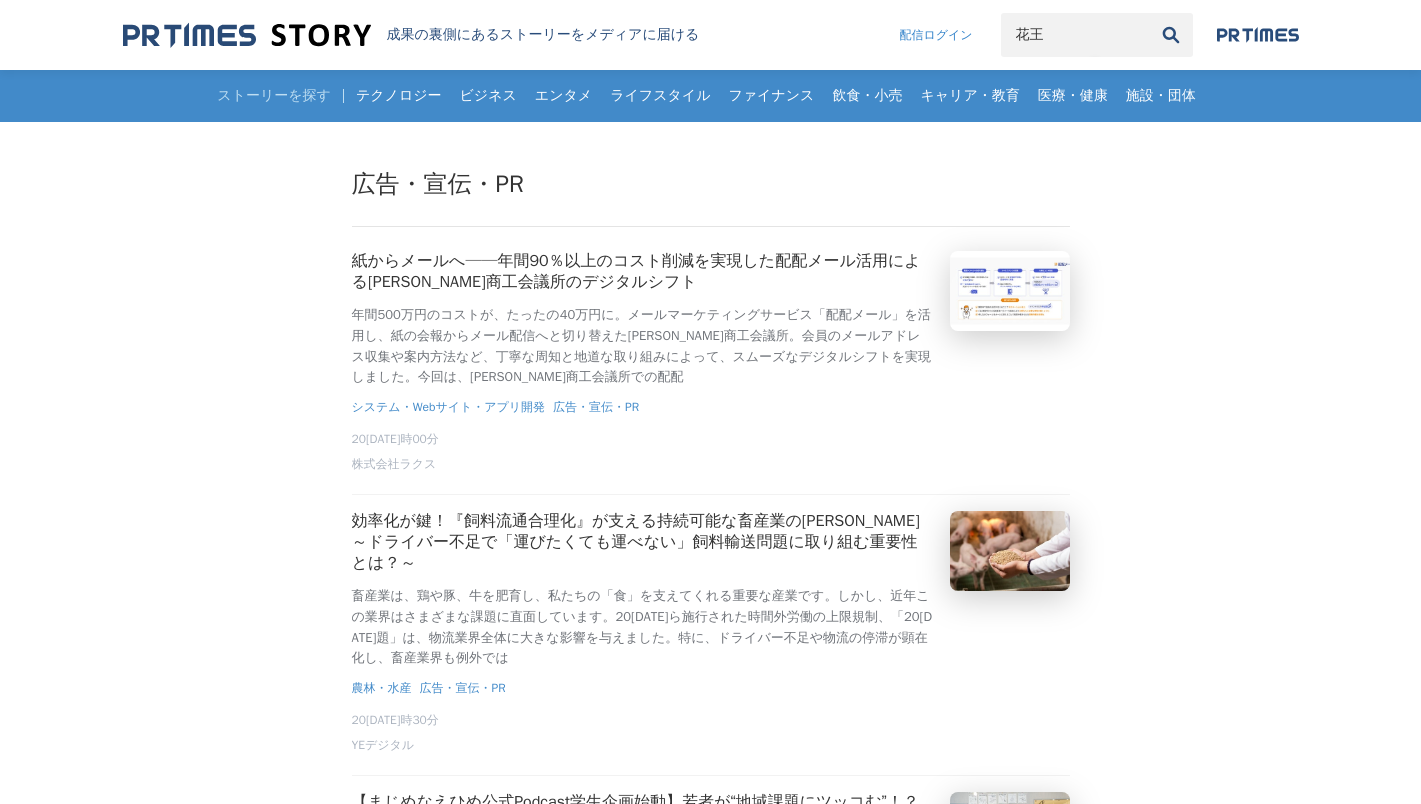 type on "花王" 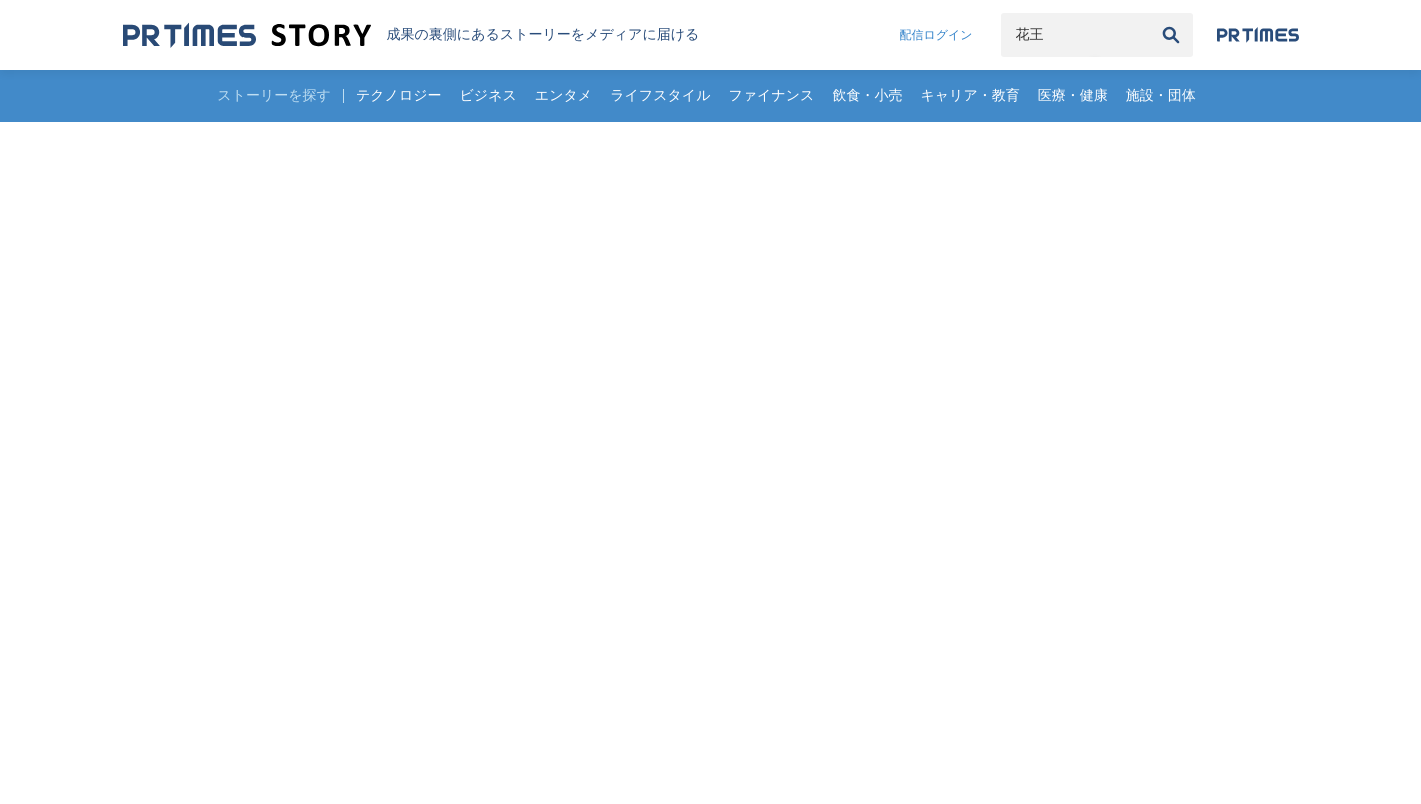 scroll, scrollTop: 0, scrollLeft: 0, axis: both 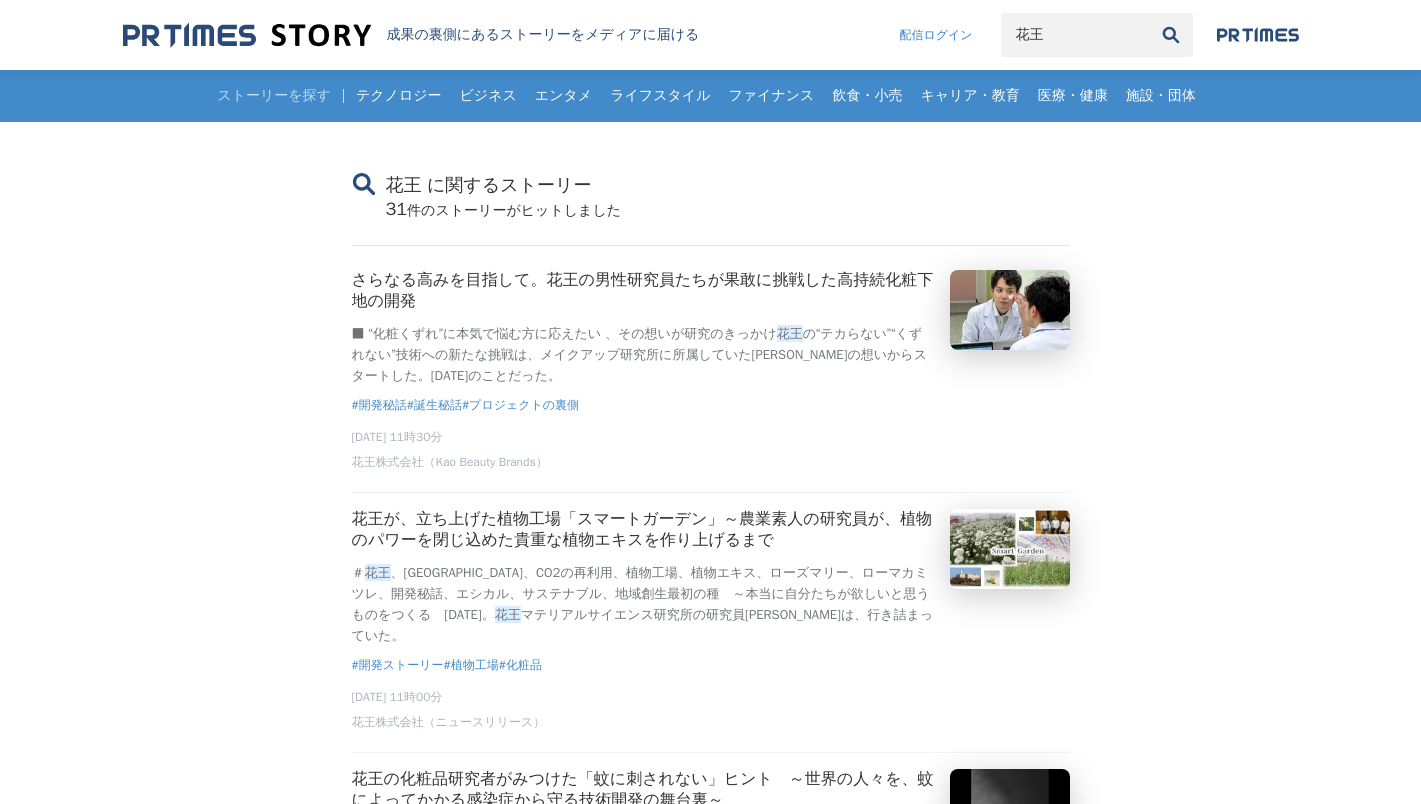 click on "花王" at bounding box center [1075, 35] 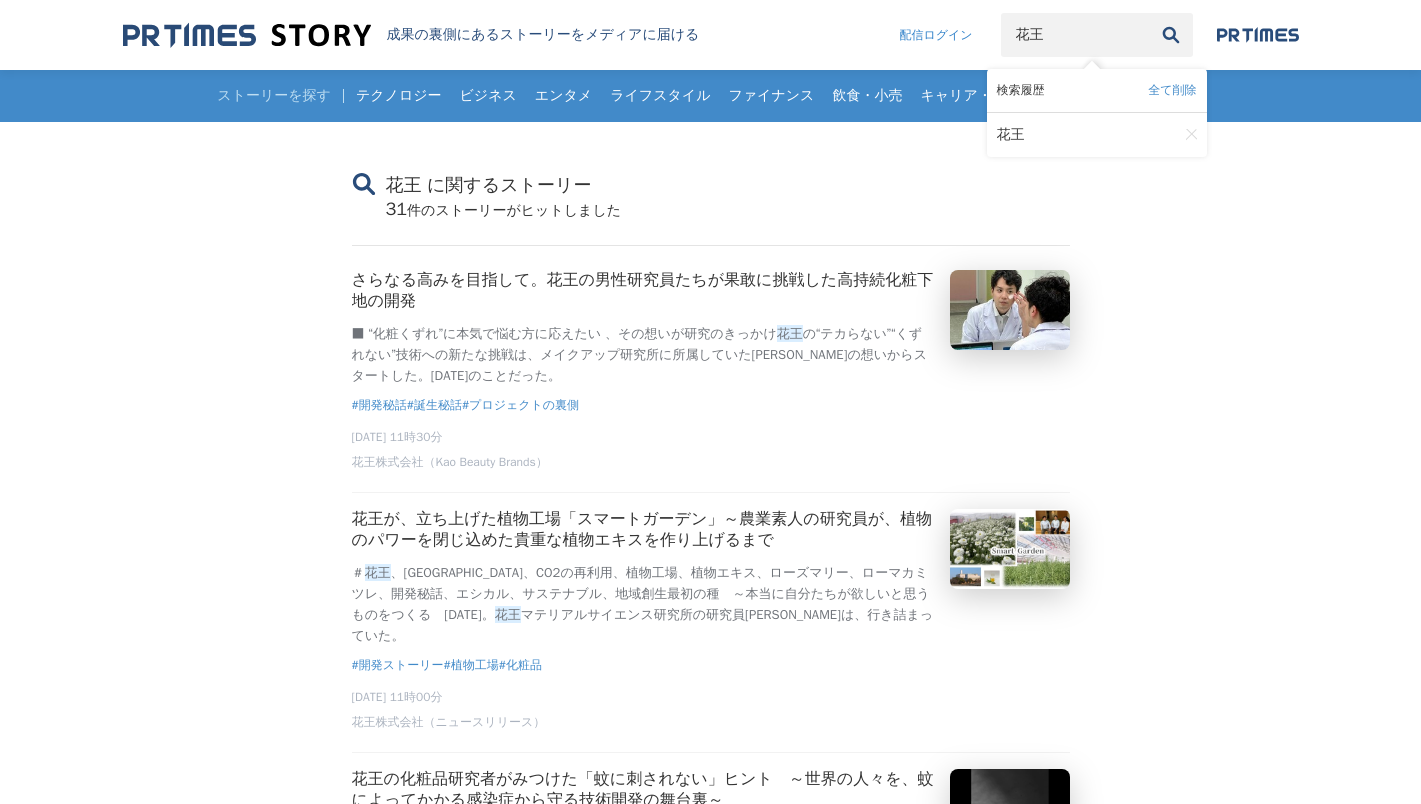type on "花" 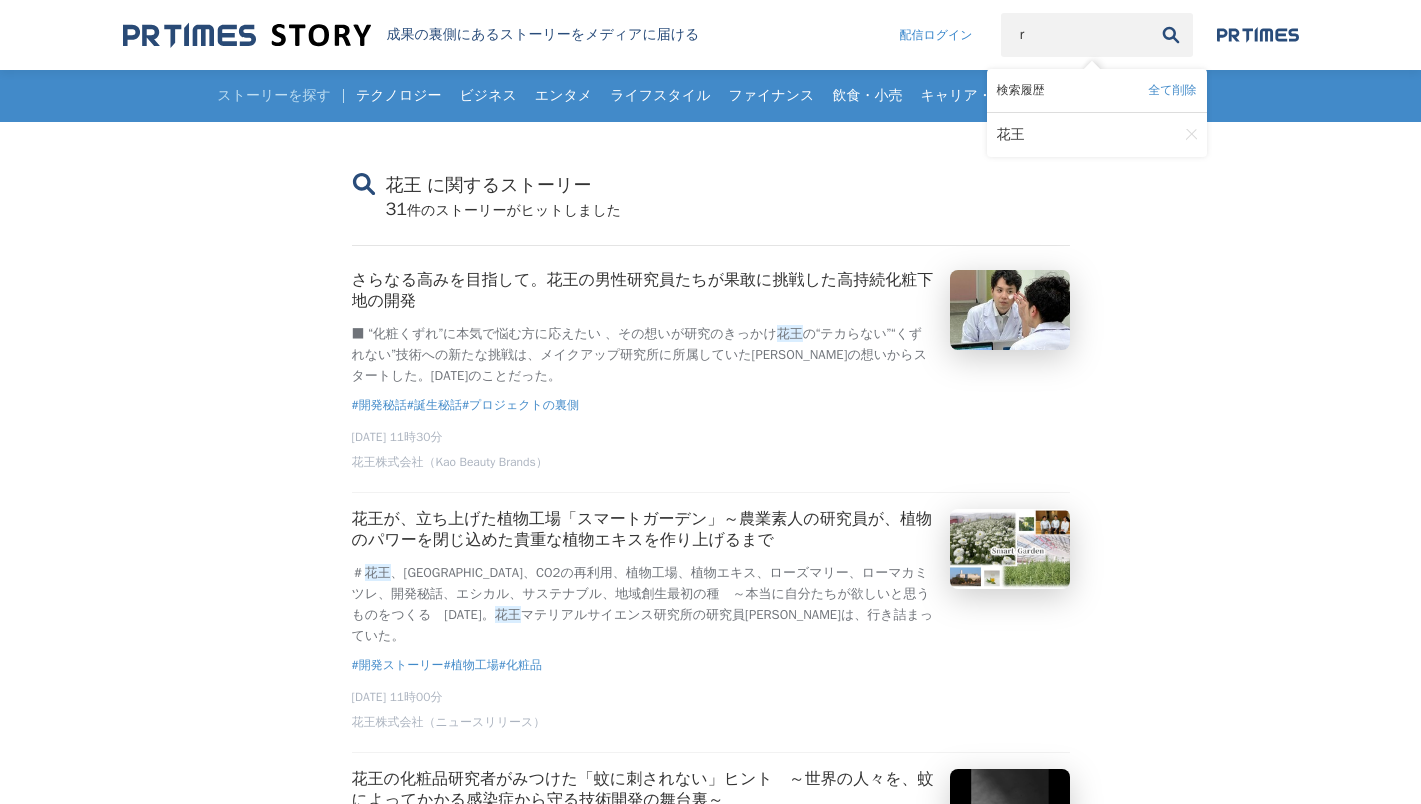 type on "ら" 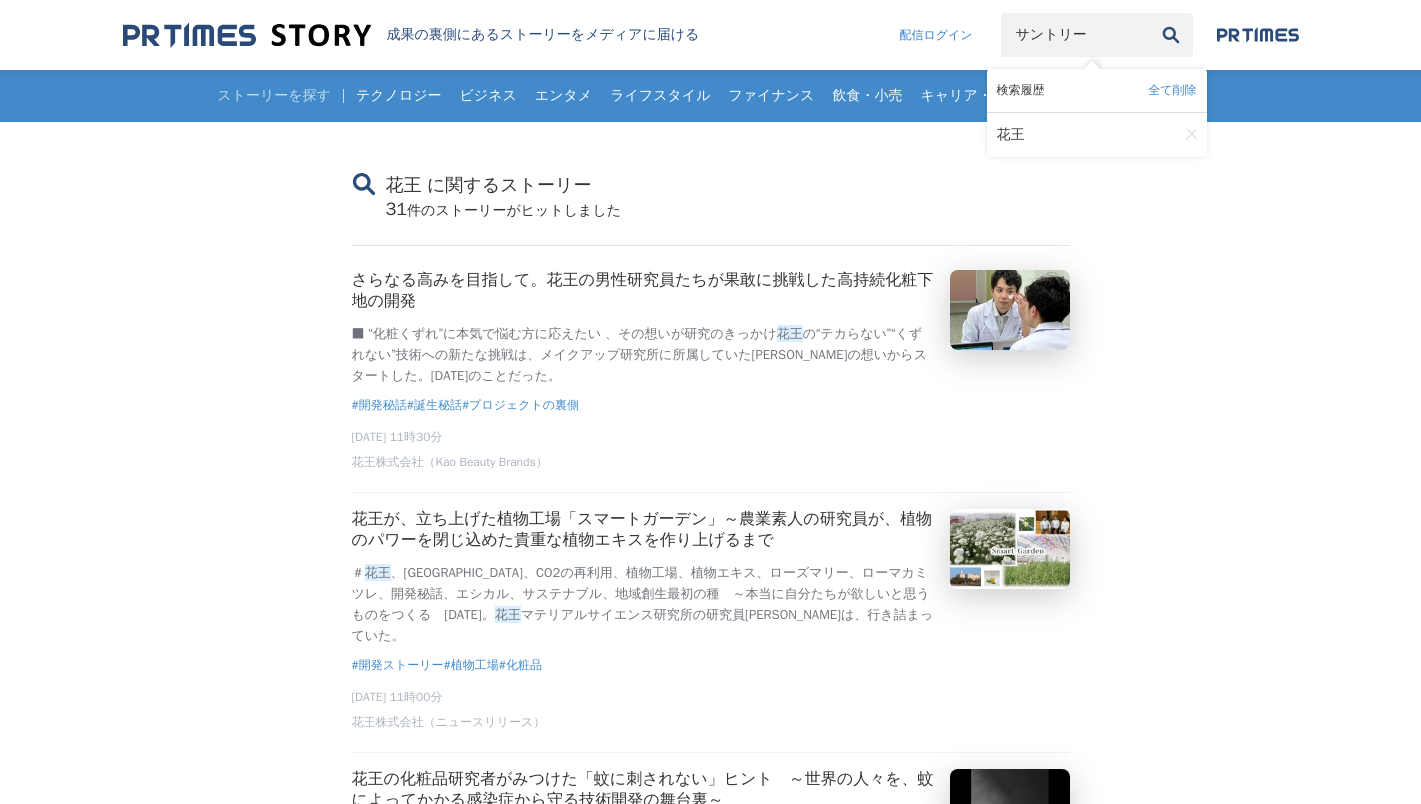 type on "サントリー" 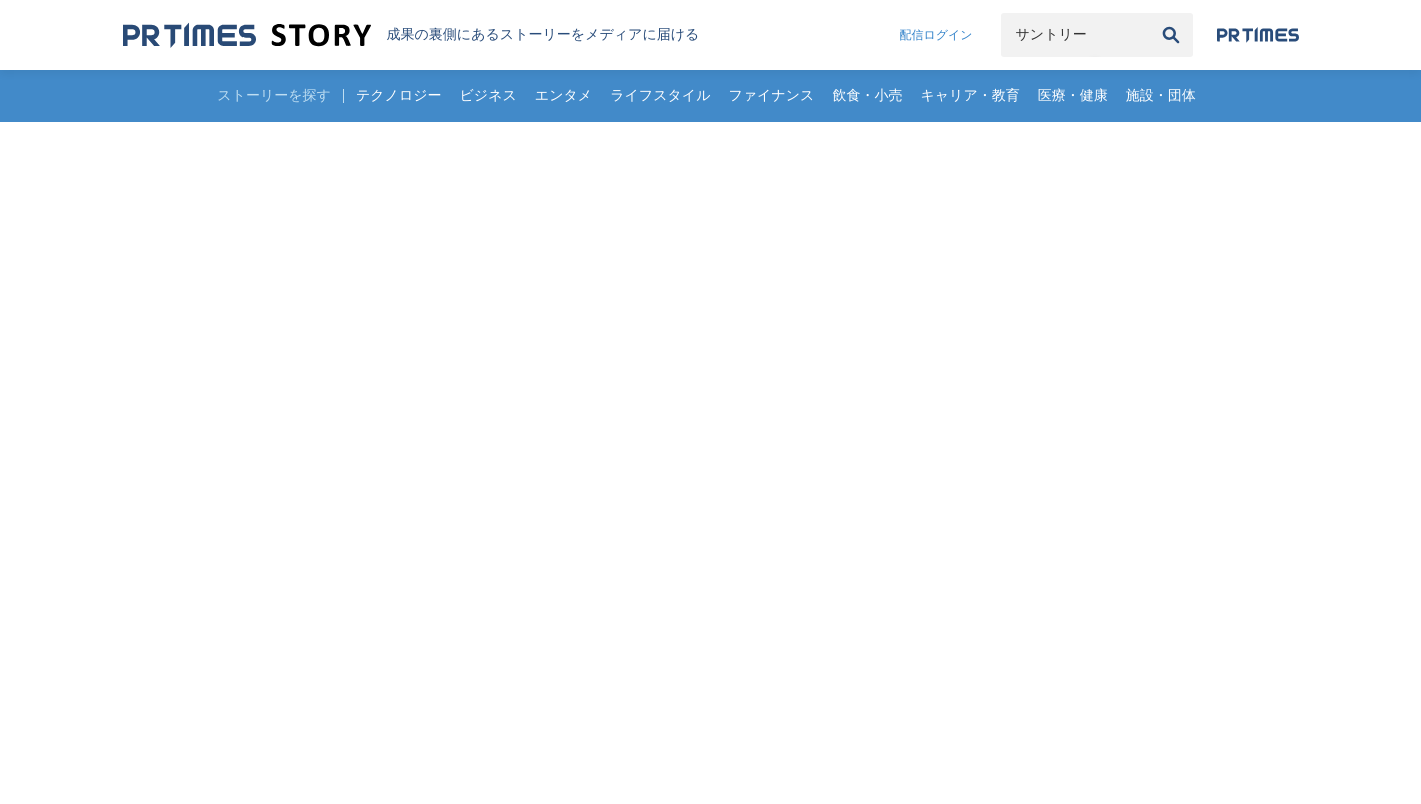scroll, scrollTop: 0, scrollLeft: 0, axis: both 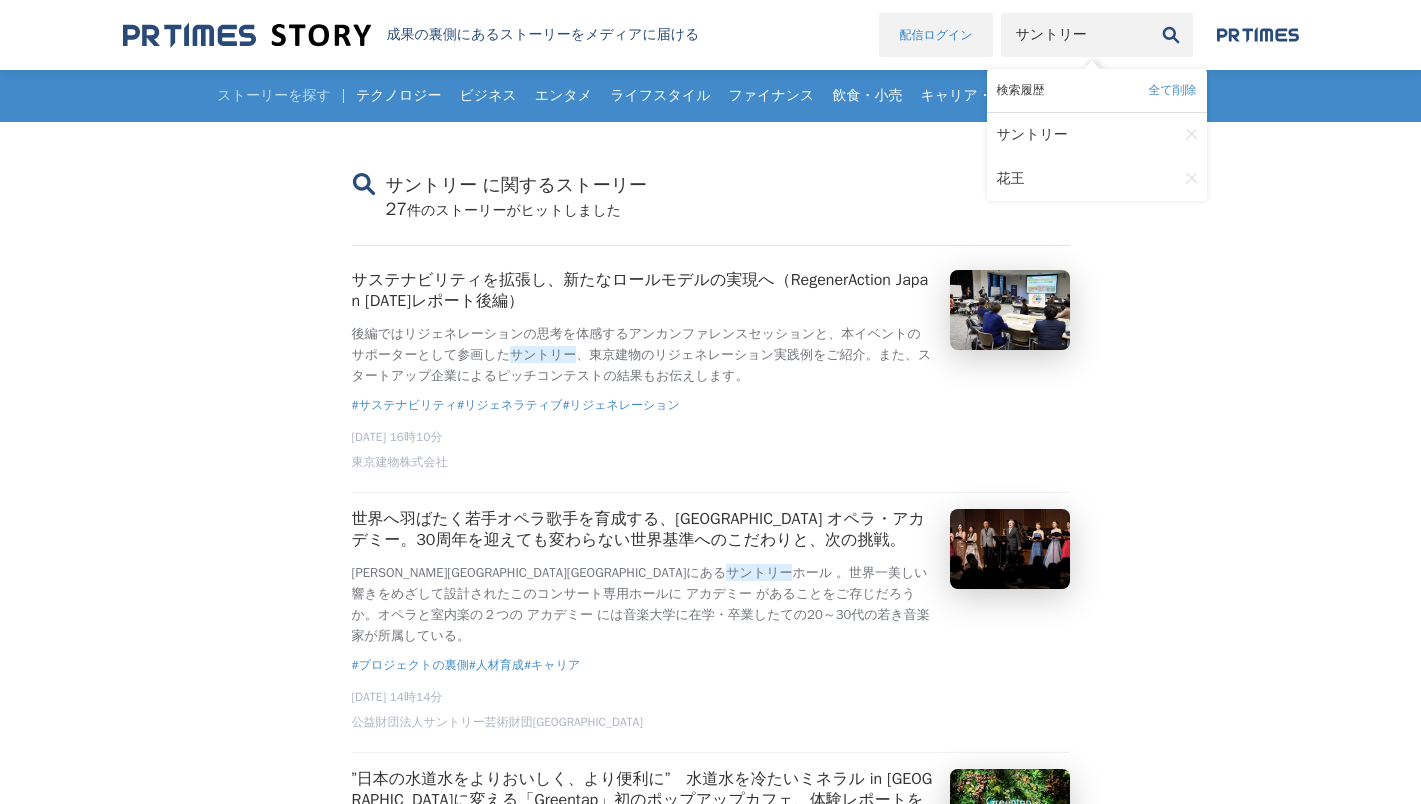 drag, startPoint x: 1024, startPoint y: 31, endPoint x: 912, endPoint y: 39, distance: 112.28535 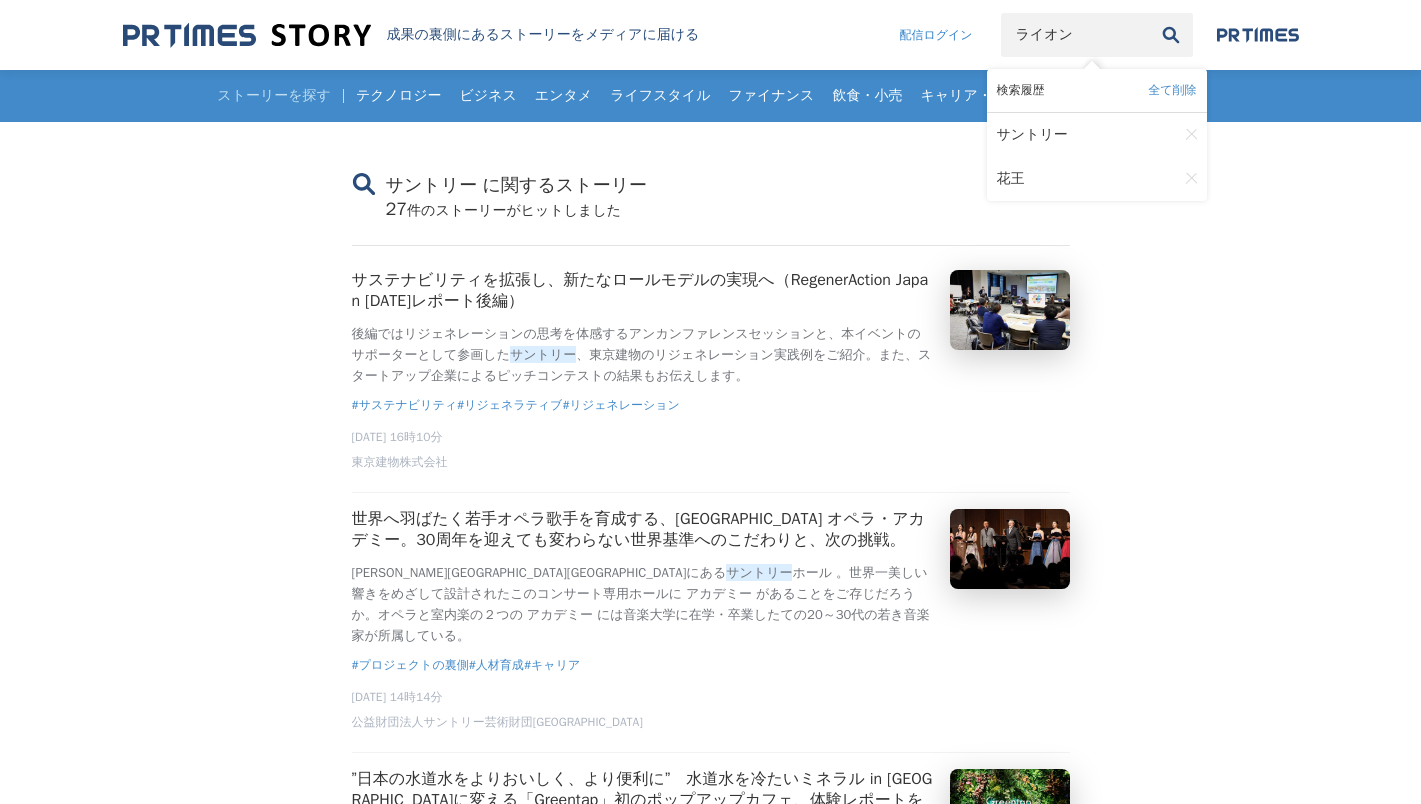type on "ライオン" 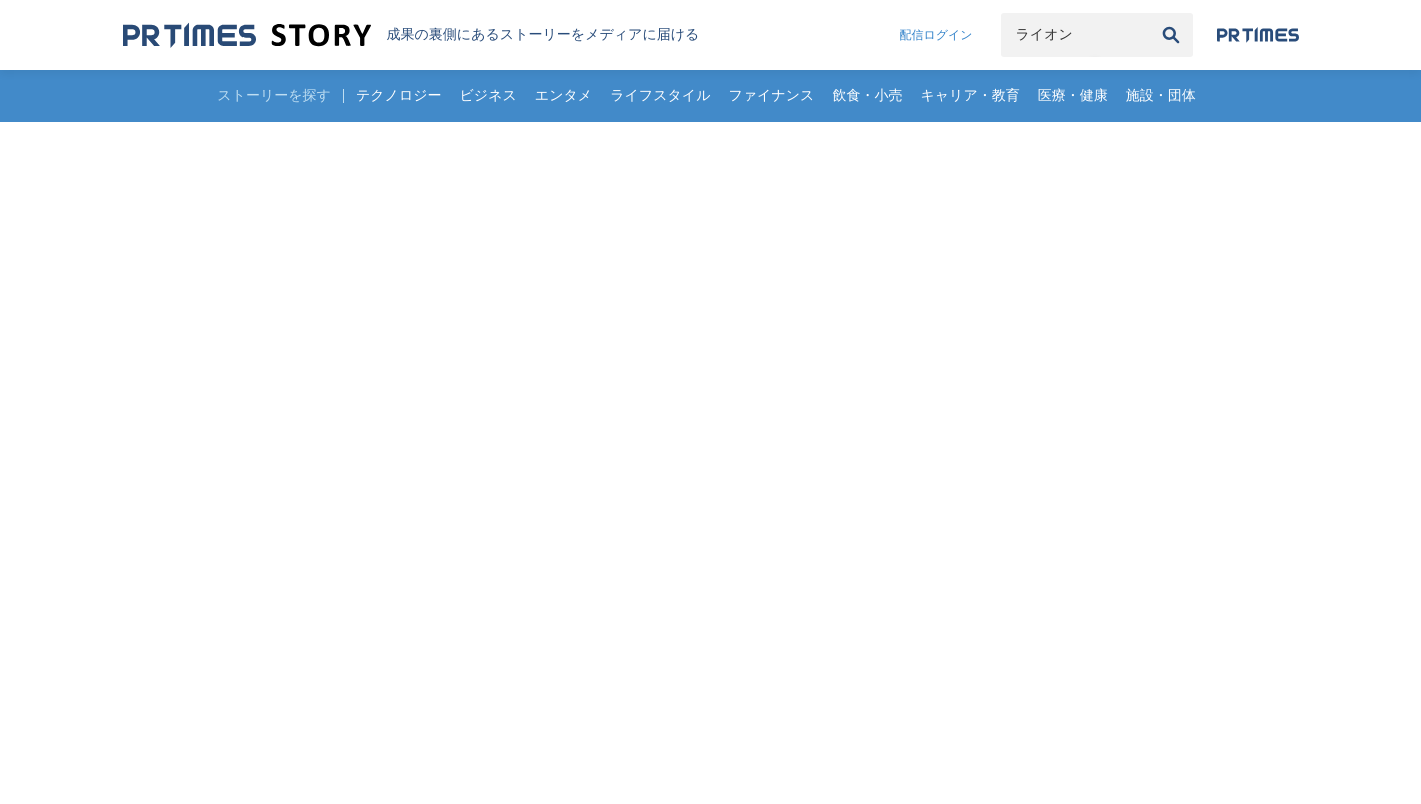 scroll, scrollTop: 0, scrollLeft: 0, axis: both 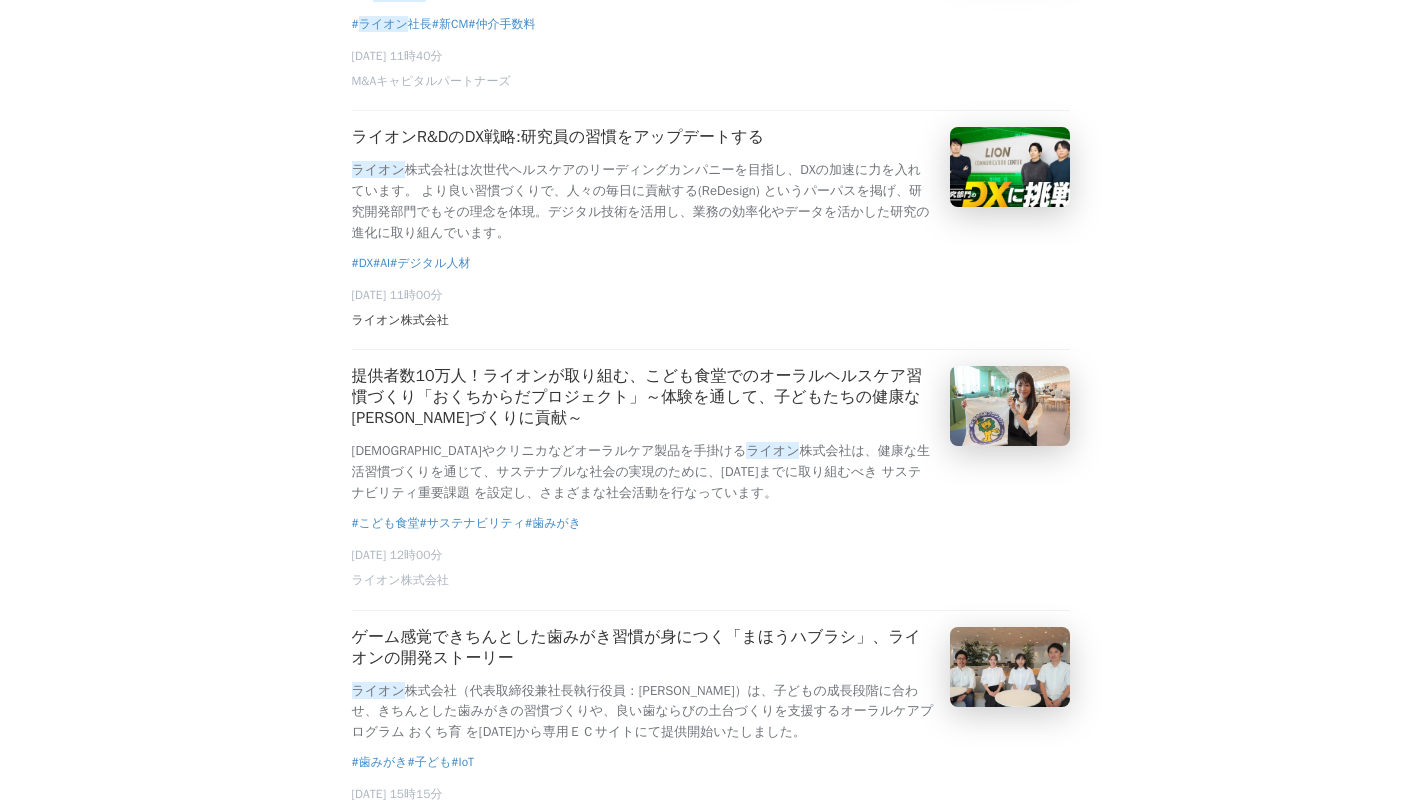 click on "ライオン株式会社" at bounding box center [400, 320] 